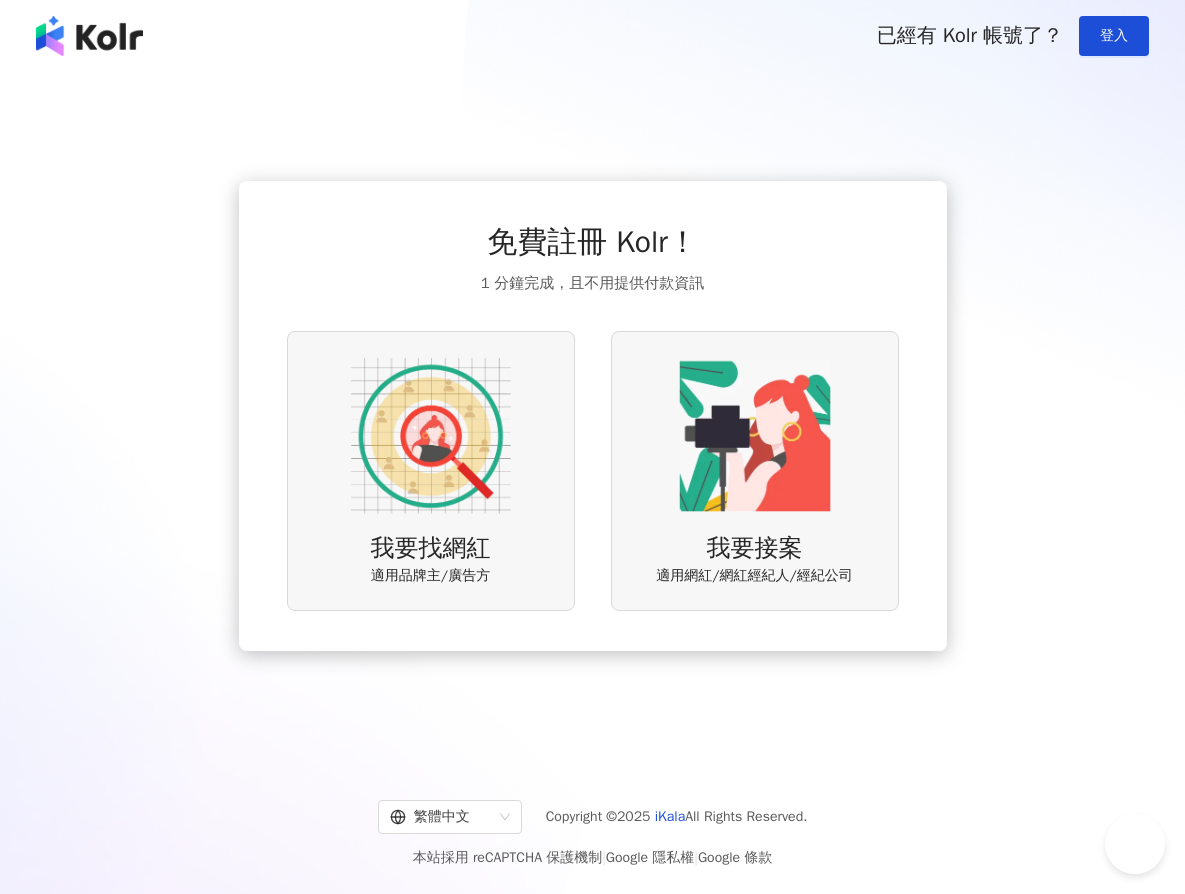 scroll, scrollTop: 0, scrollLeft: 0, axis: both 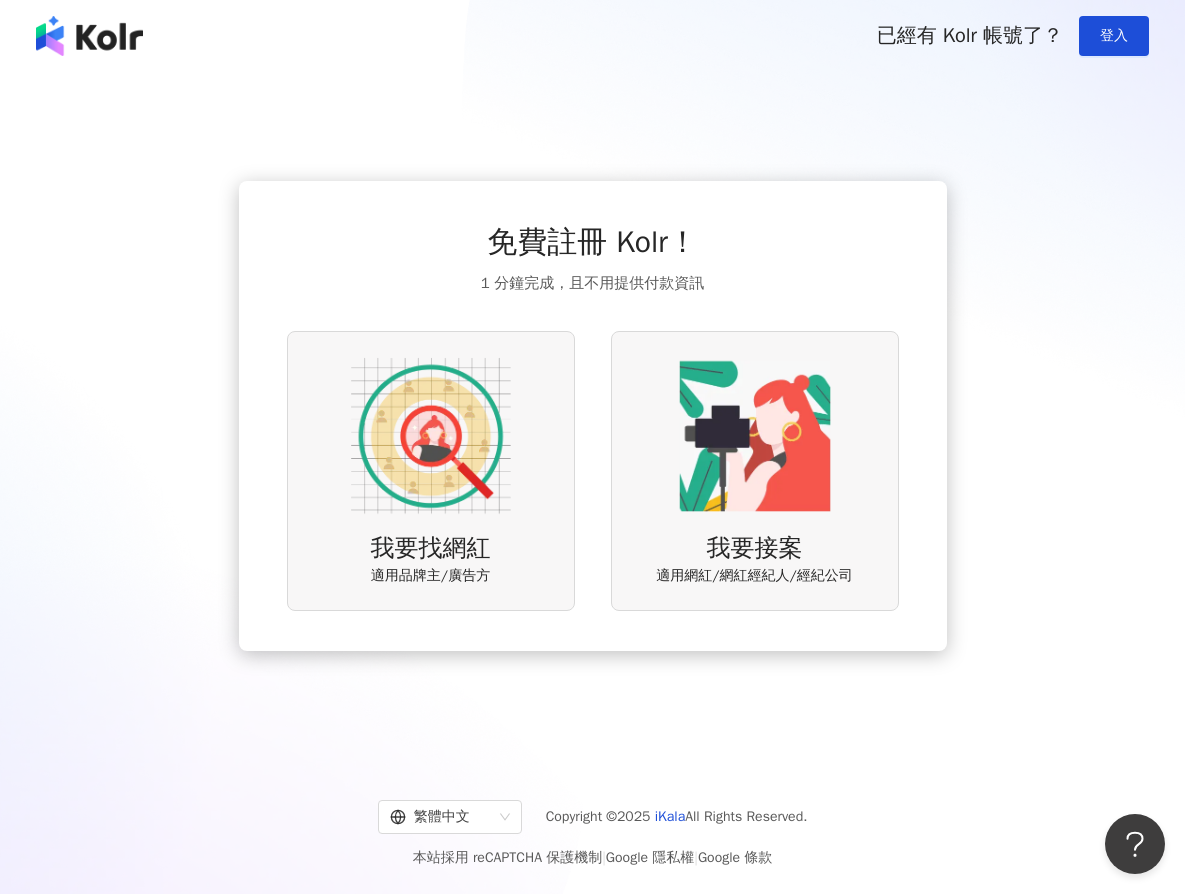 click at bounding box center [431, 436] 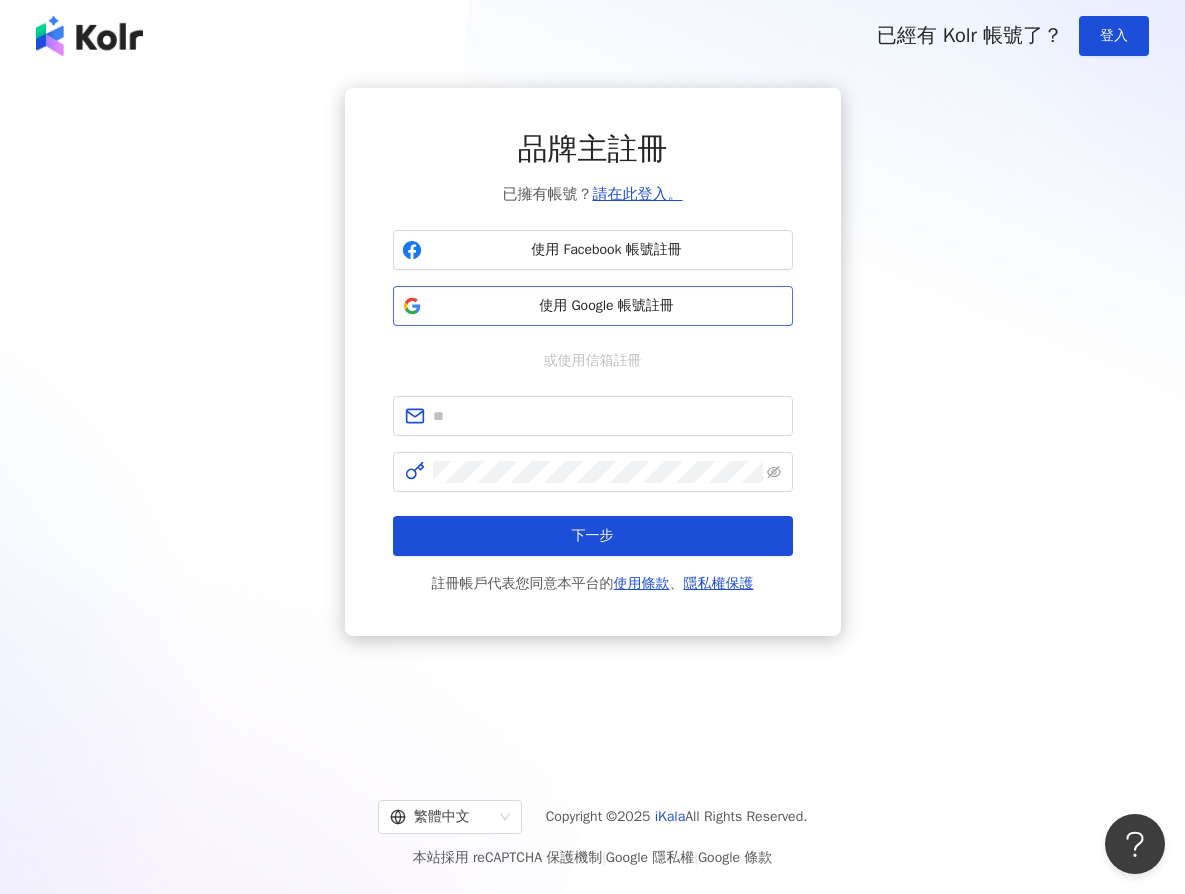 click on "使用 Google 帳號註冊" at bounding box center [607, 306] 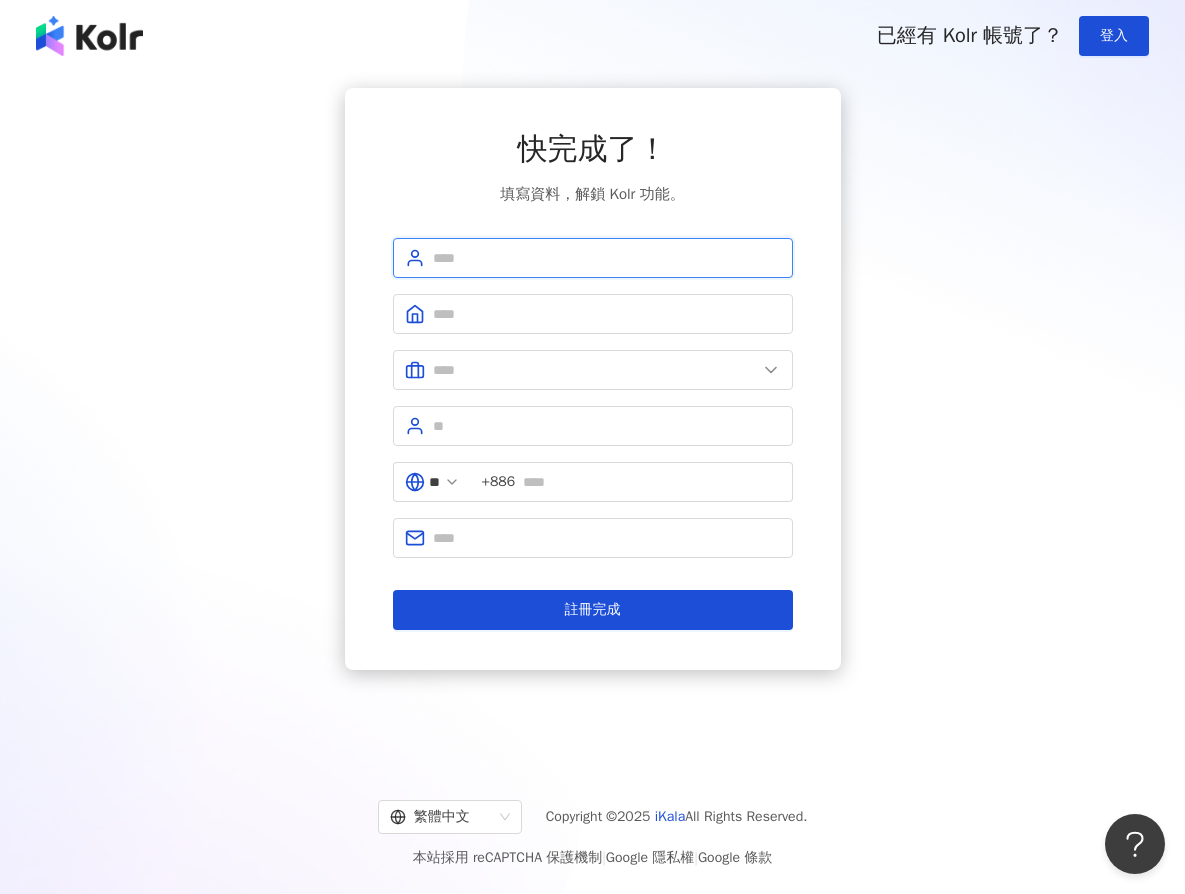 click at bounding box center (607, 258) 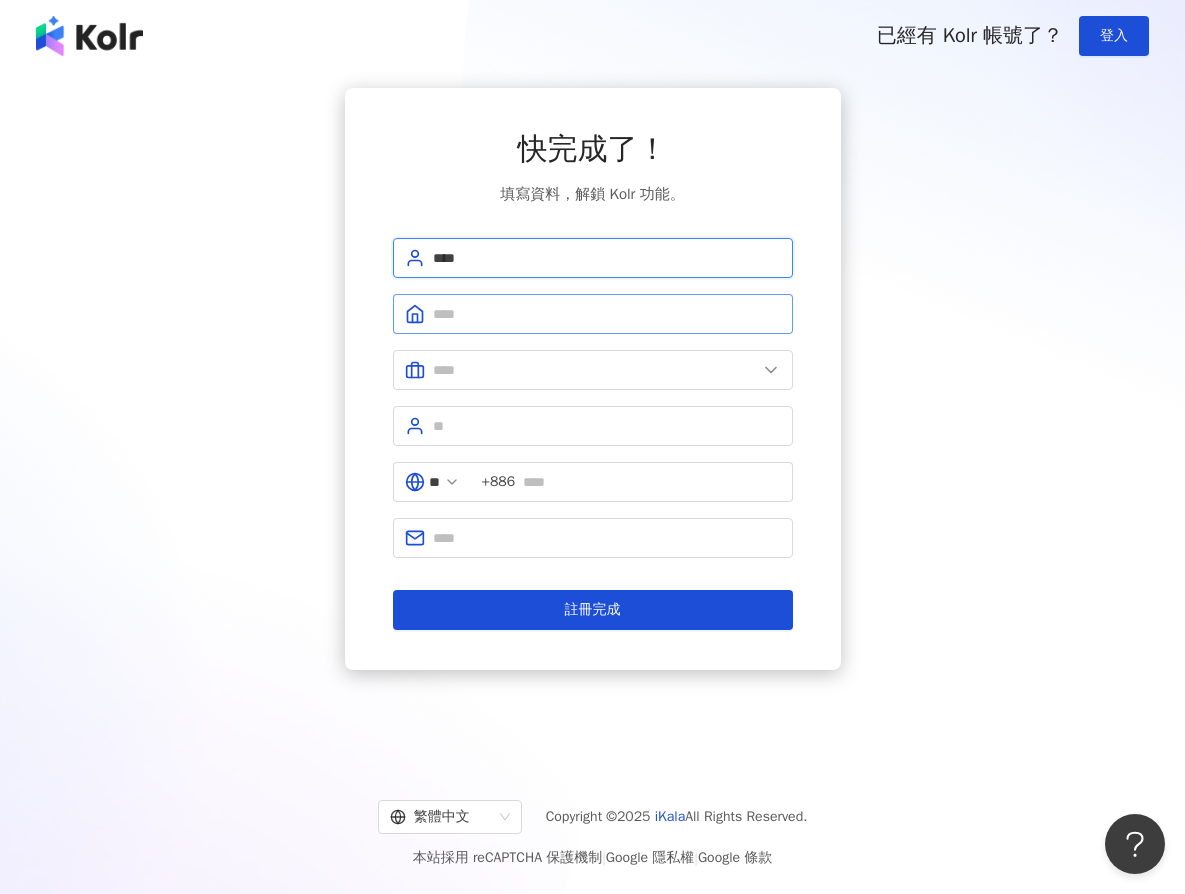 type on "****" 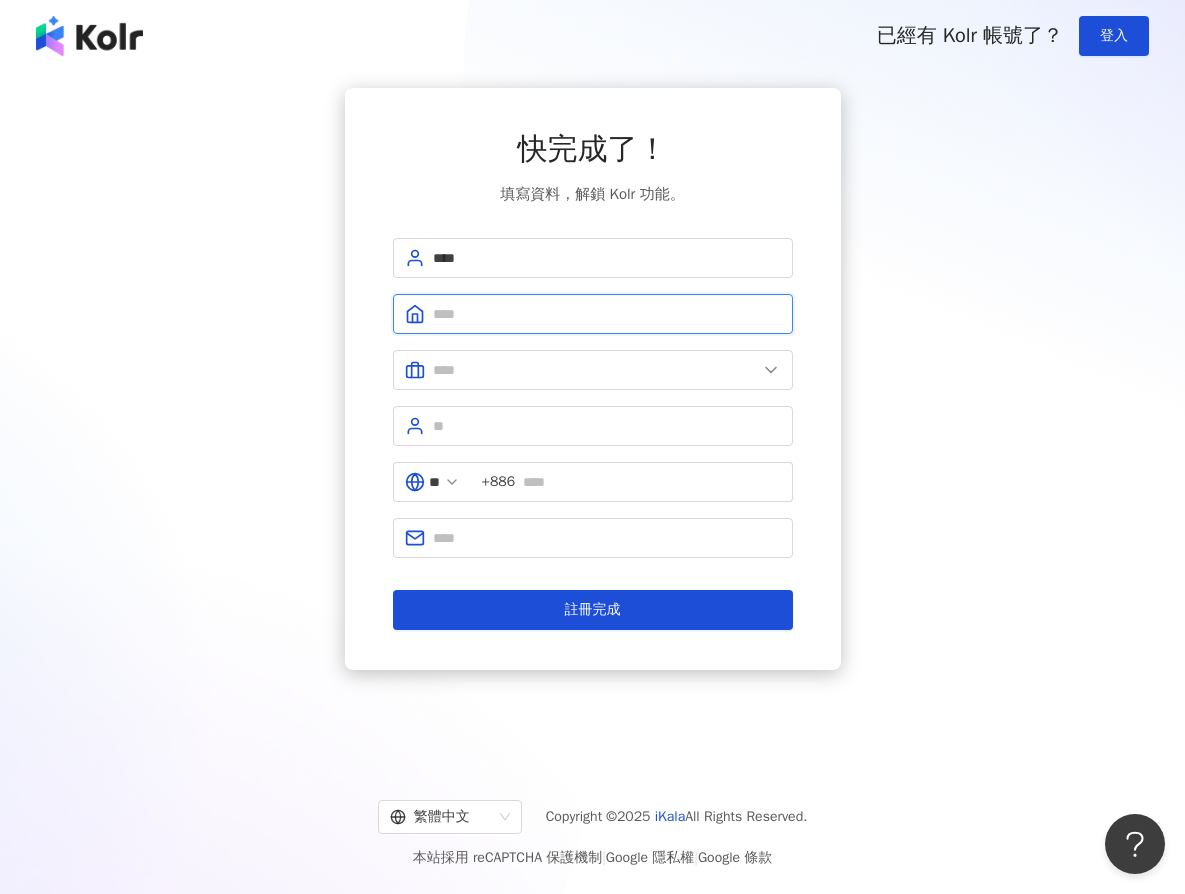 click at bounding box center [607, 314] 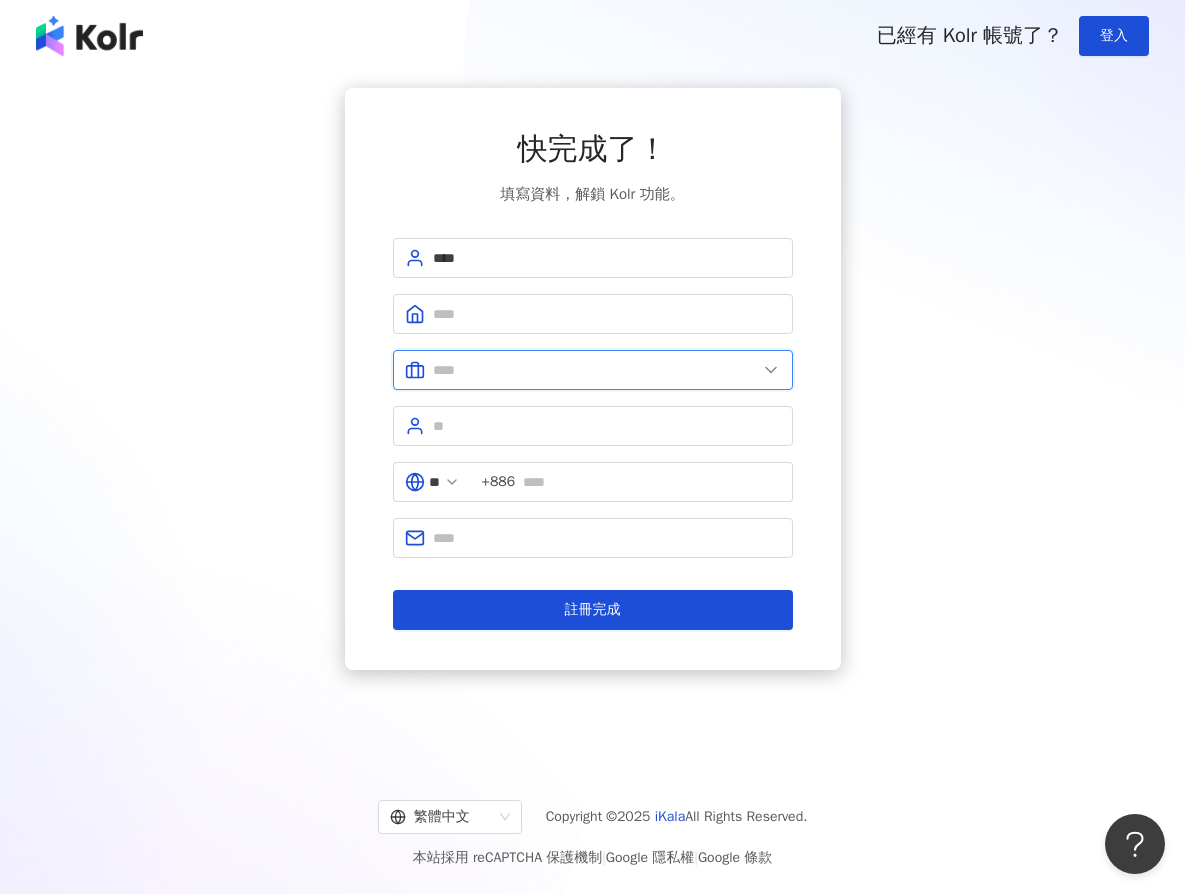click at bounding box center [595, 370] 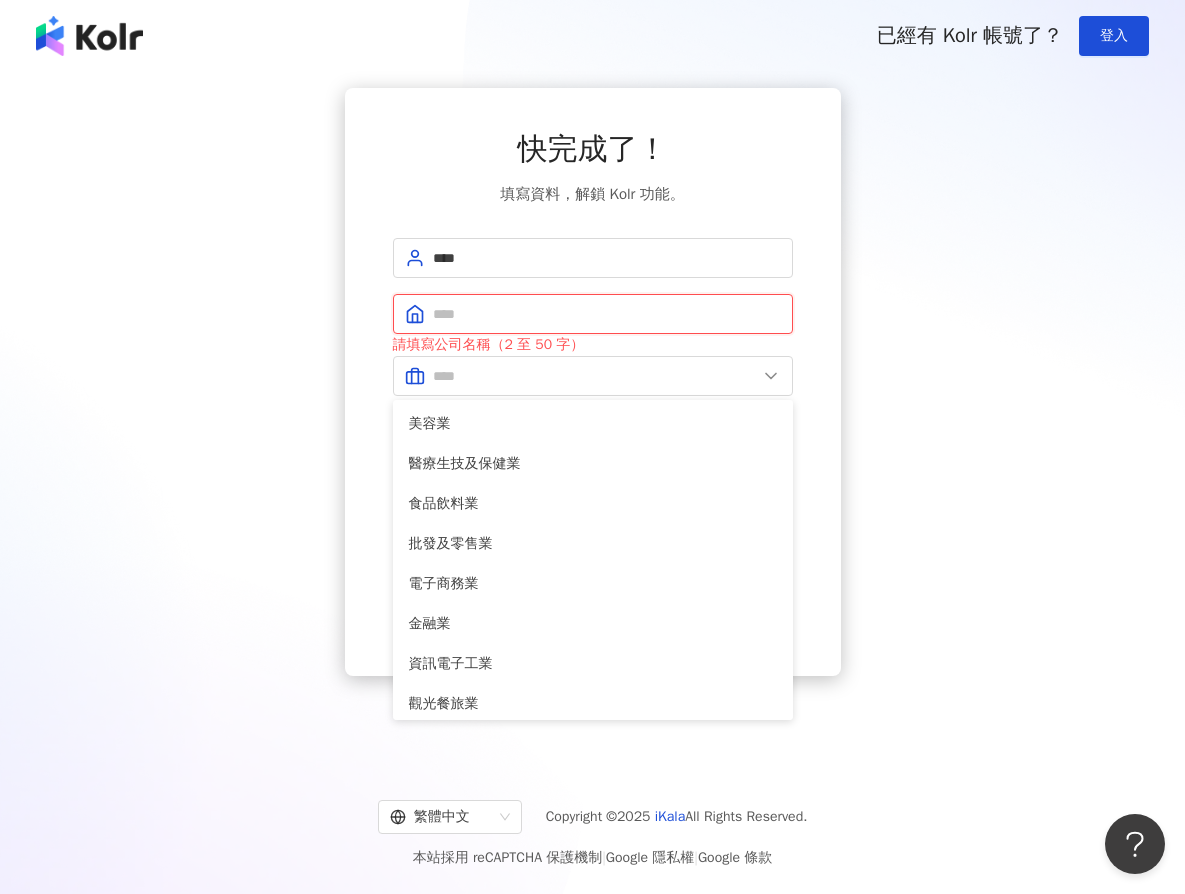 click at bounding box center (607, 314) 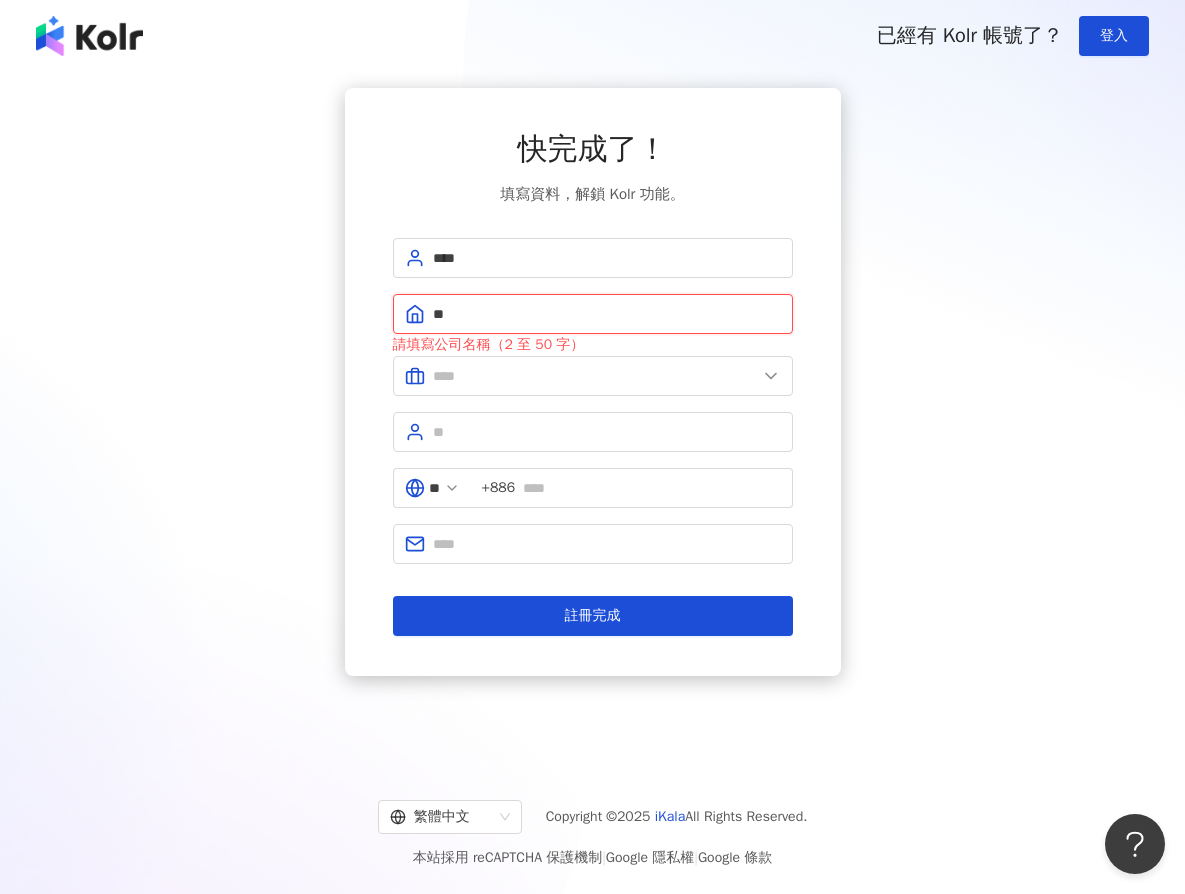 type on "*" 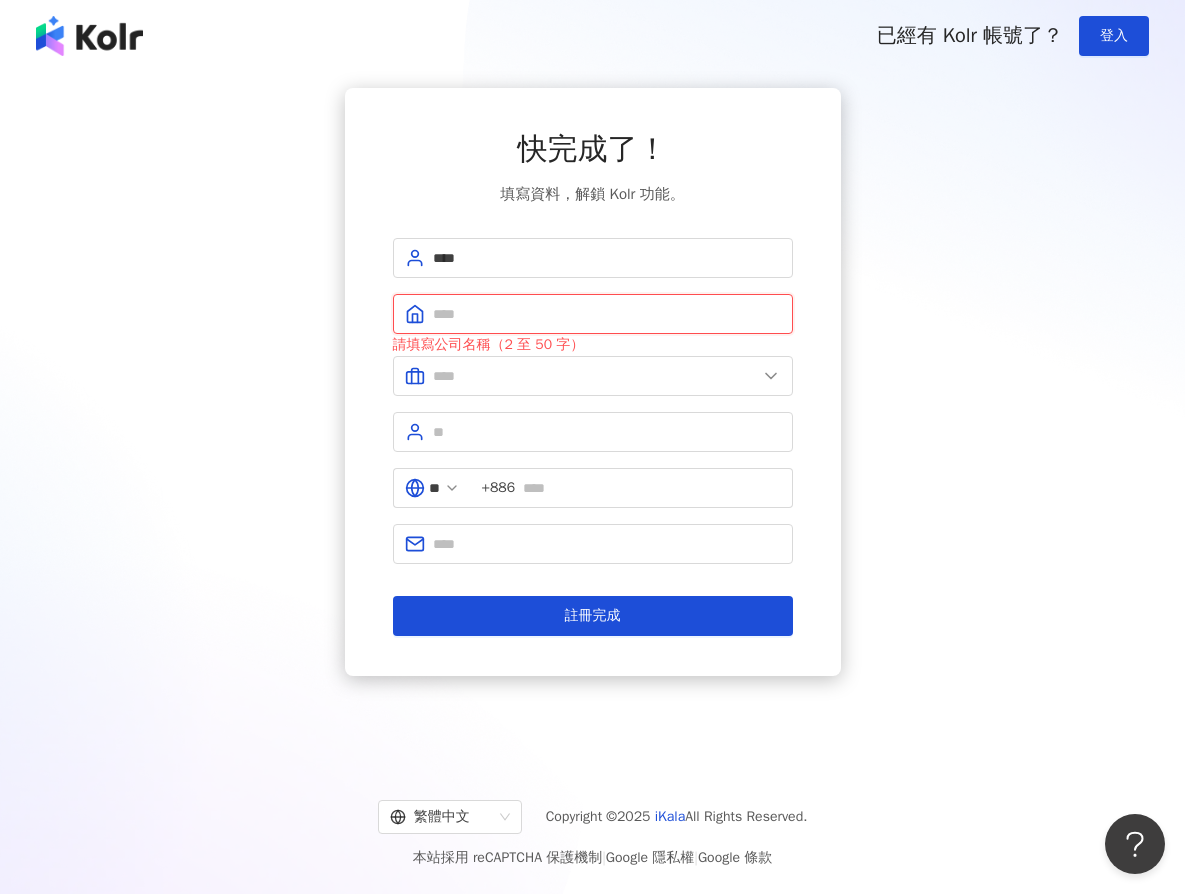 type on "*" 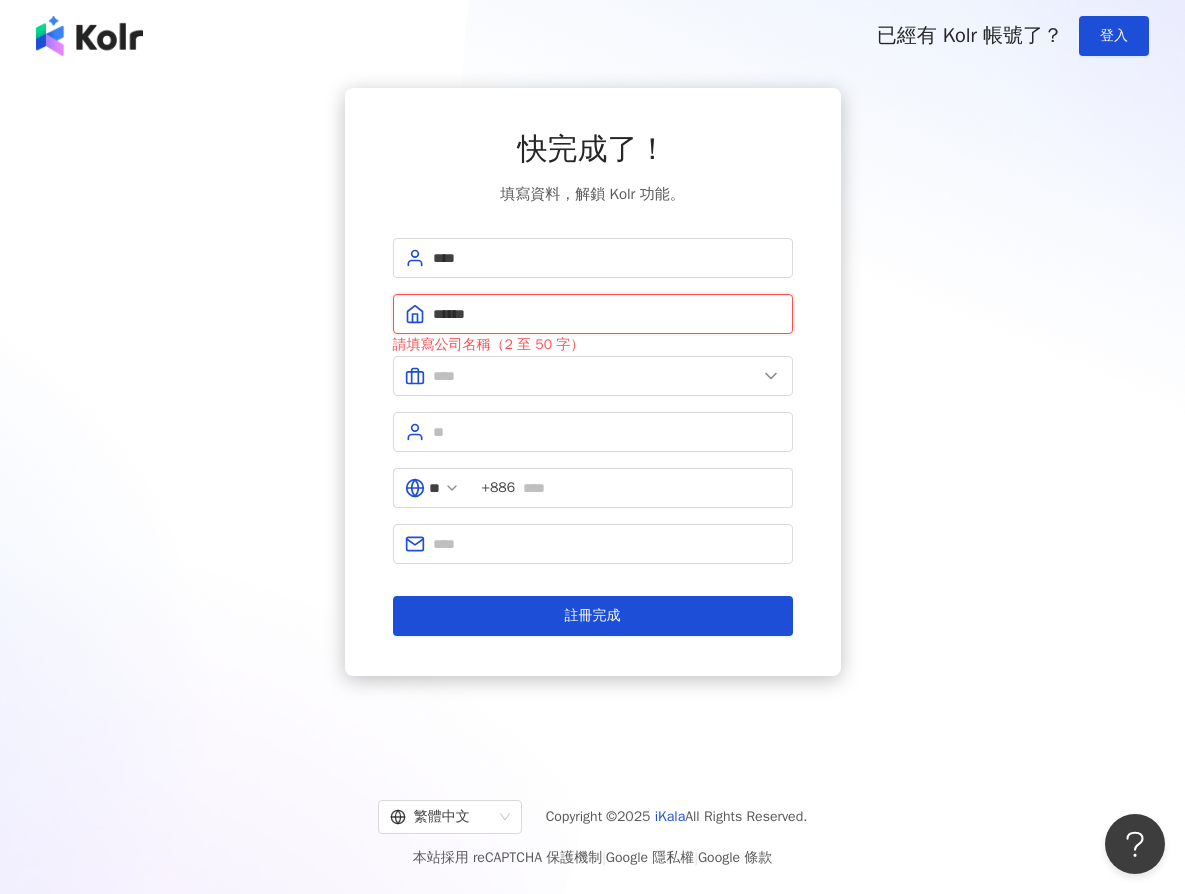 type on "******" 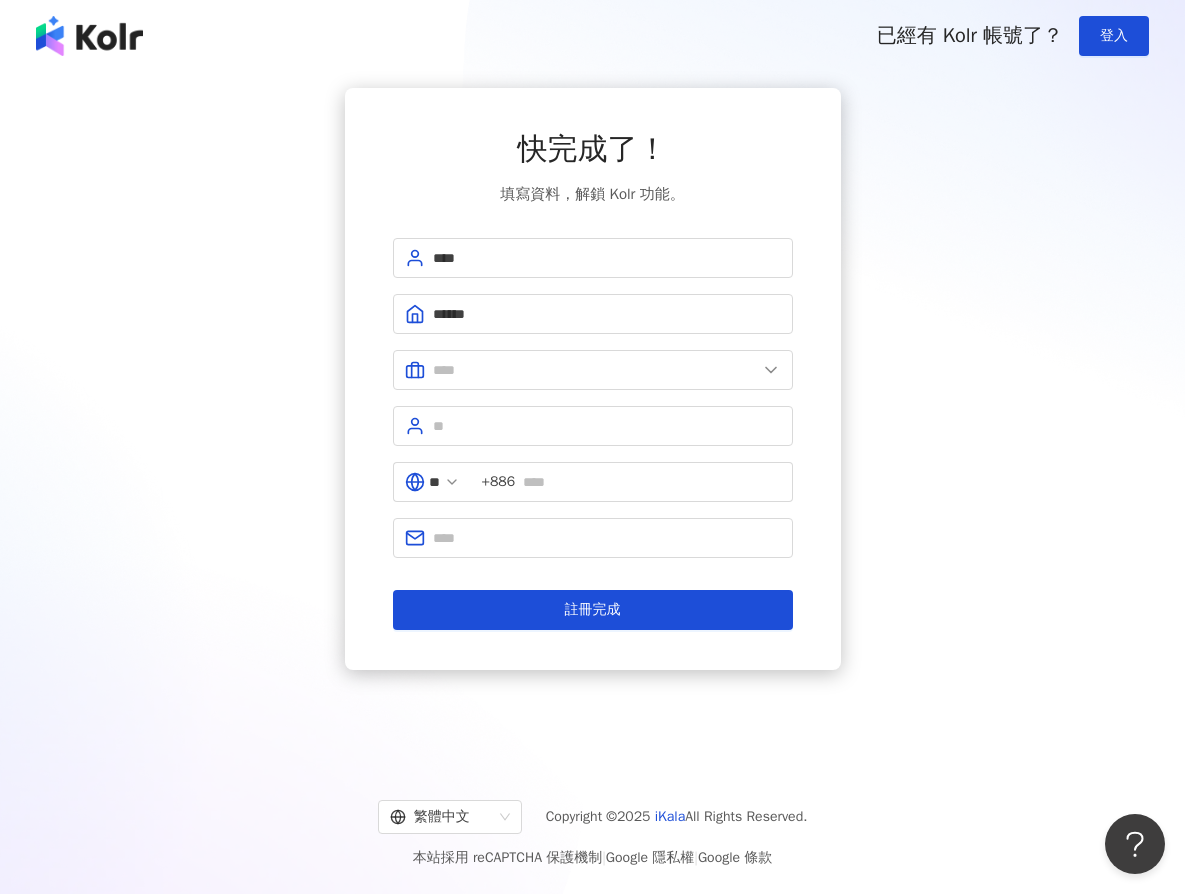 click on "請填寫公司名稱（2 至 50 字）" at bounding box center (593, 329) 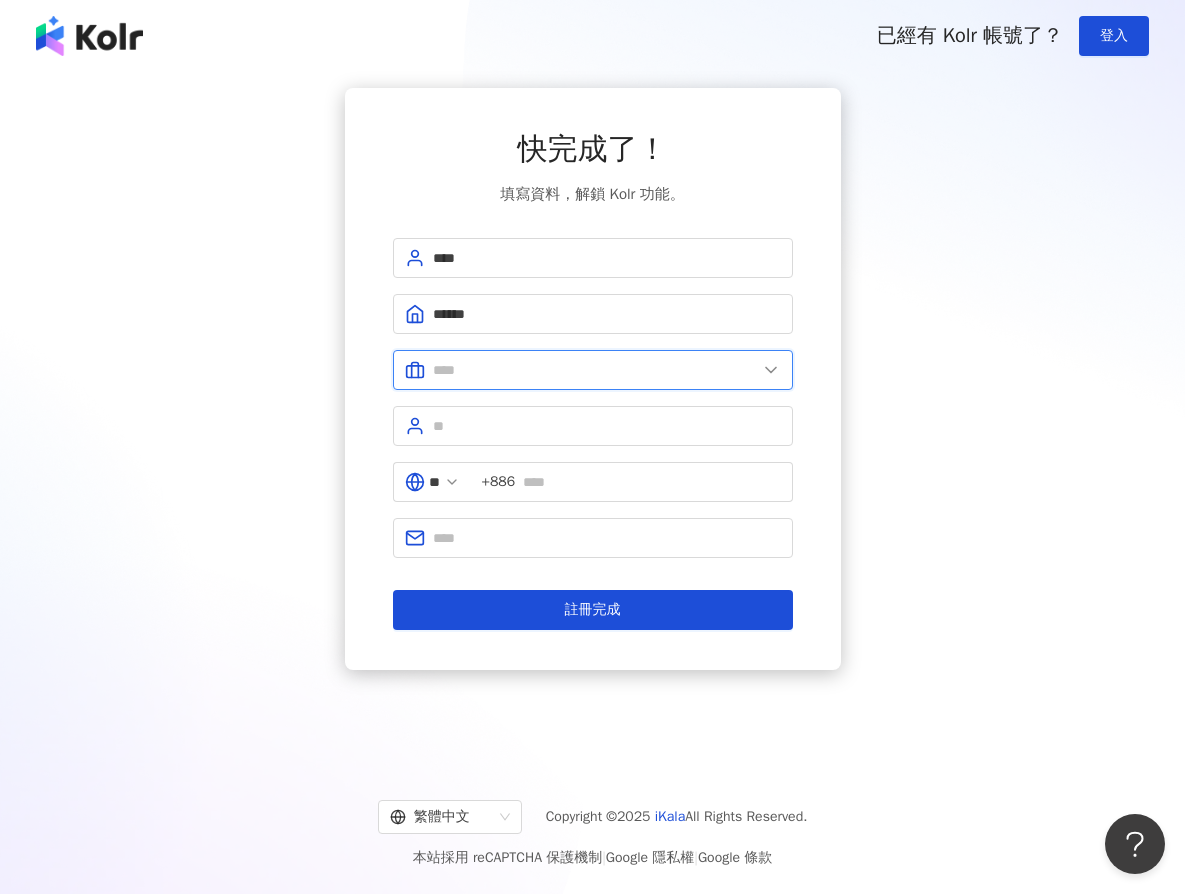 click at bounding box center (595, 370) 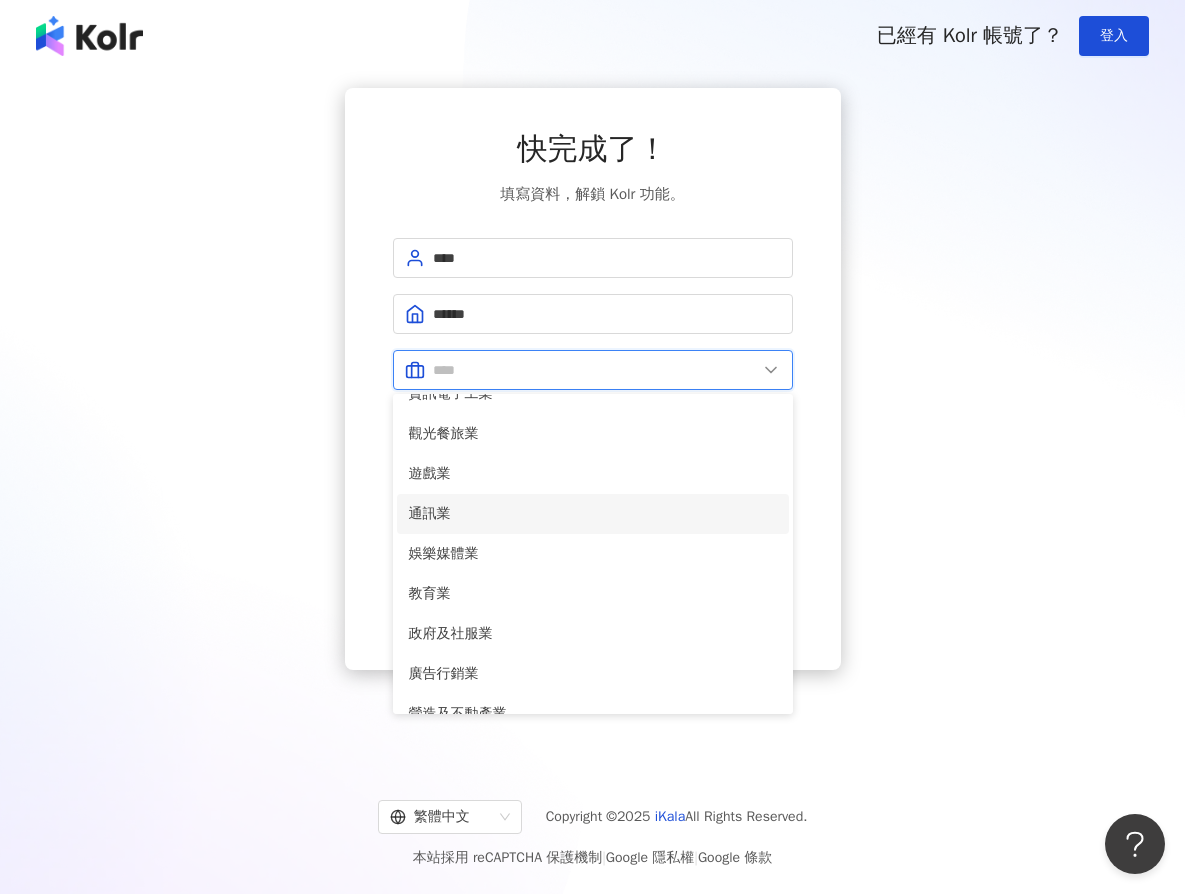 scroll, scrollTop: 274, scrollLeft: 0, axis: vertical 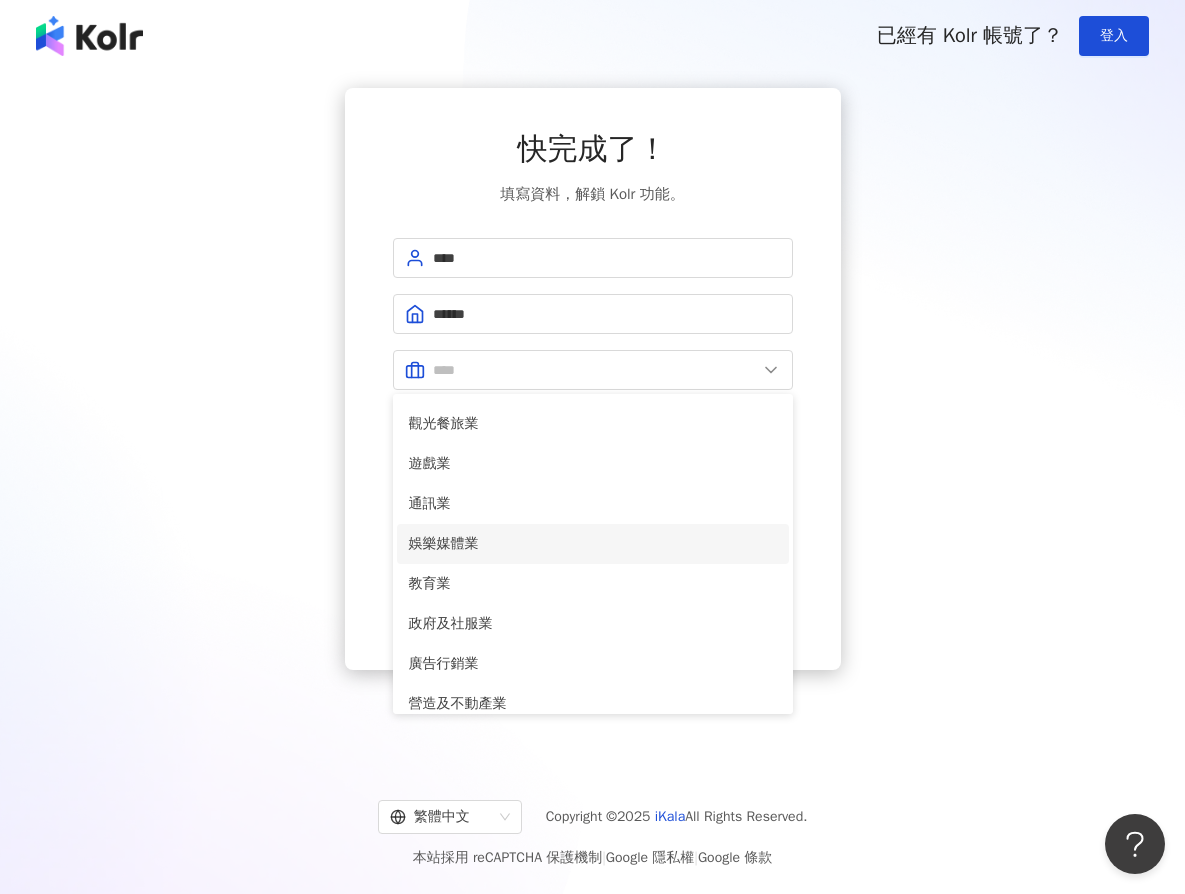 click on "娛樂媒體業" at bounding box center [593, 544] 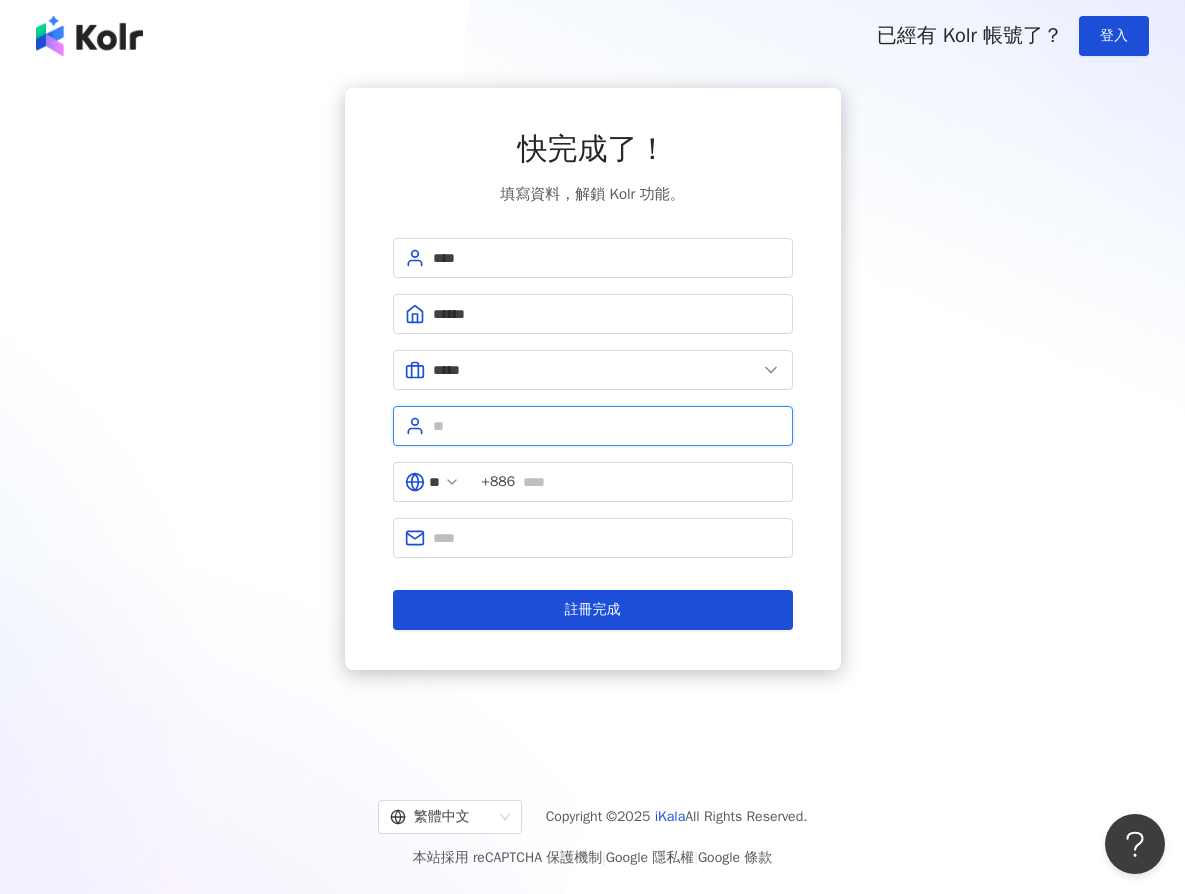 click at bounding box center [607, 426] 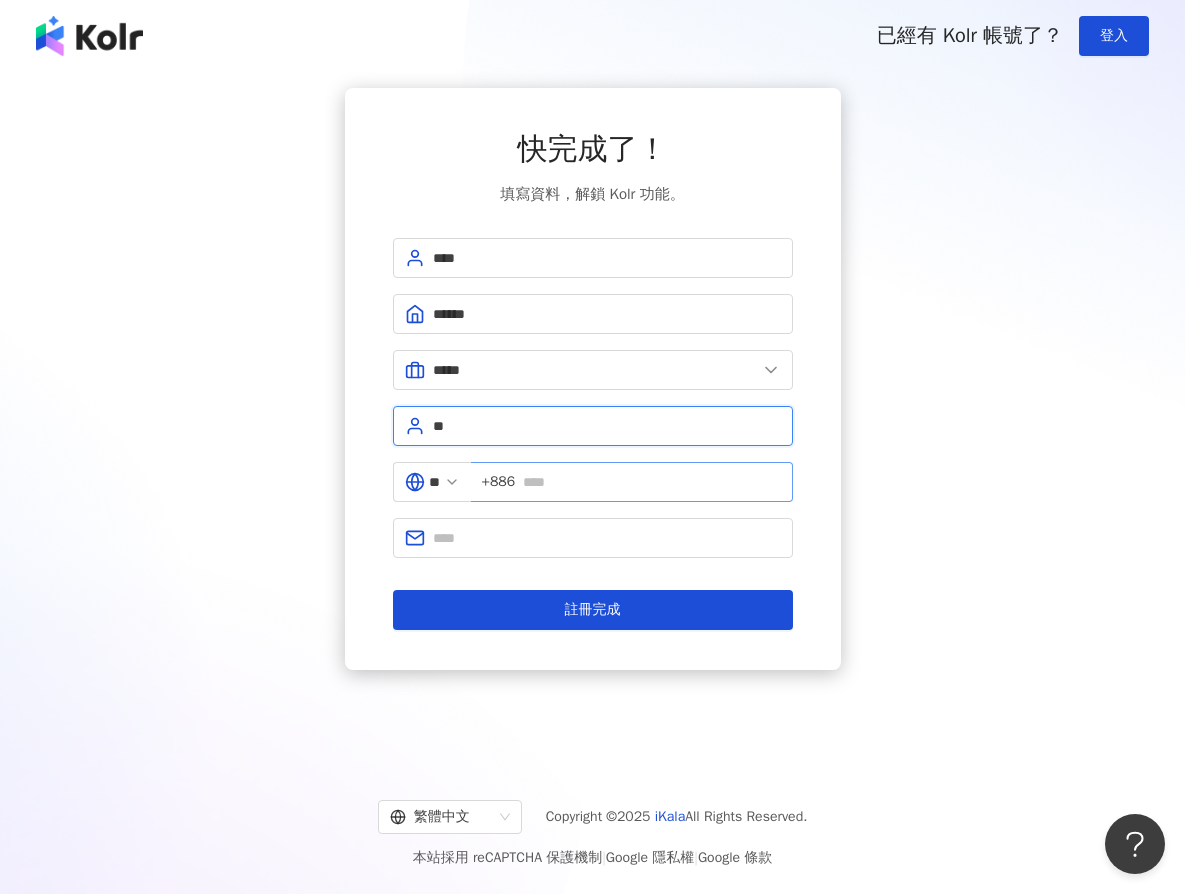 type on "**" 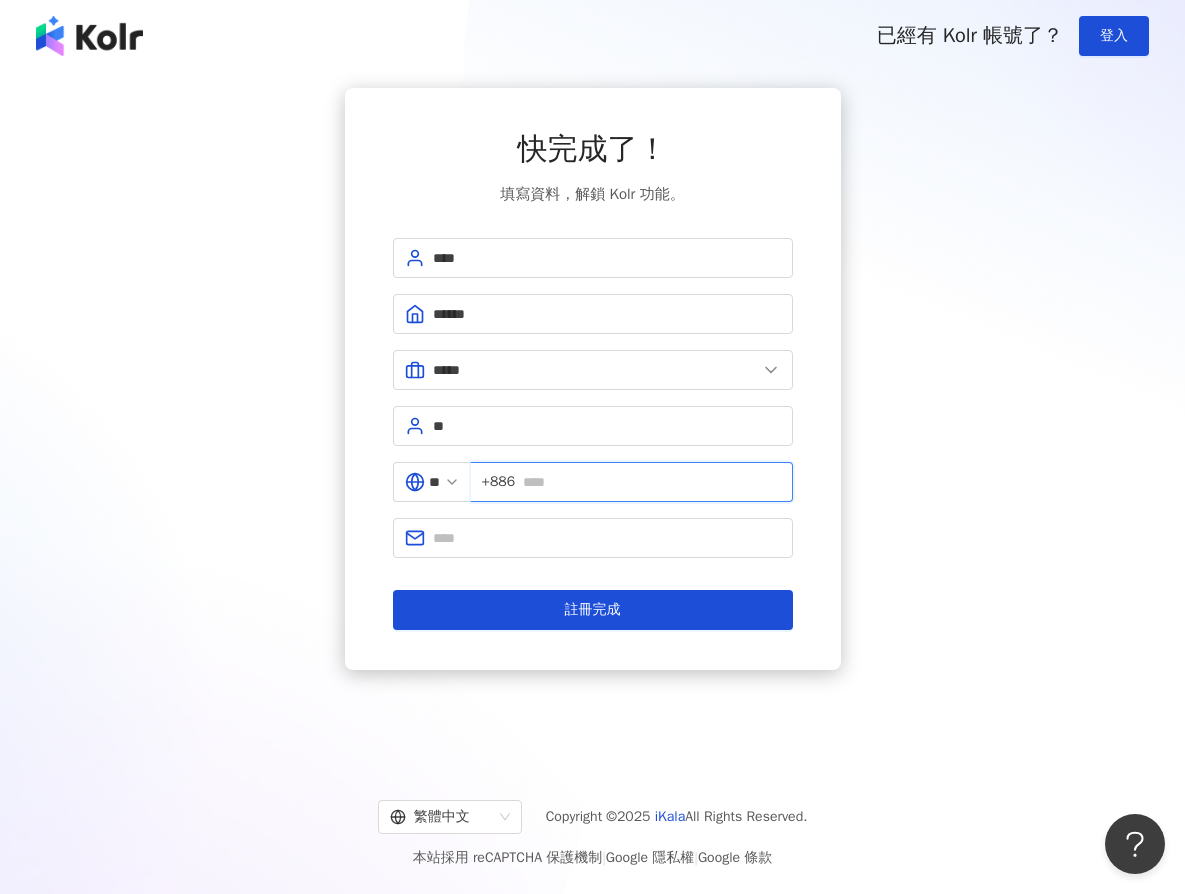 click at bounding box center [651, 482] 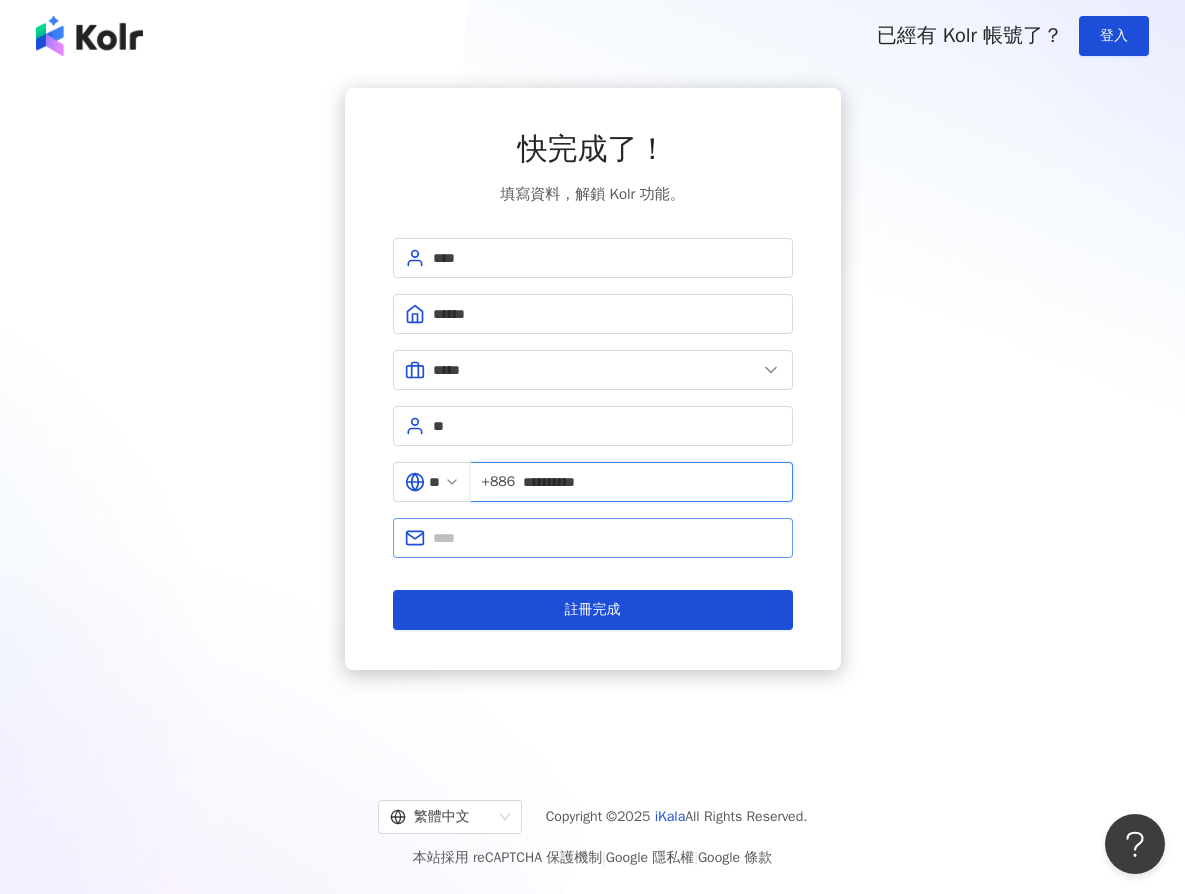 type on "**********" 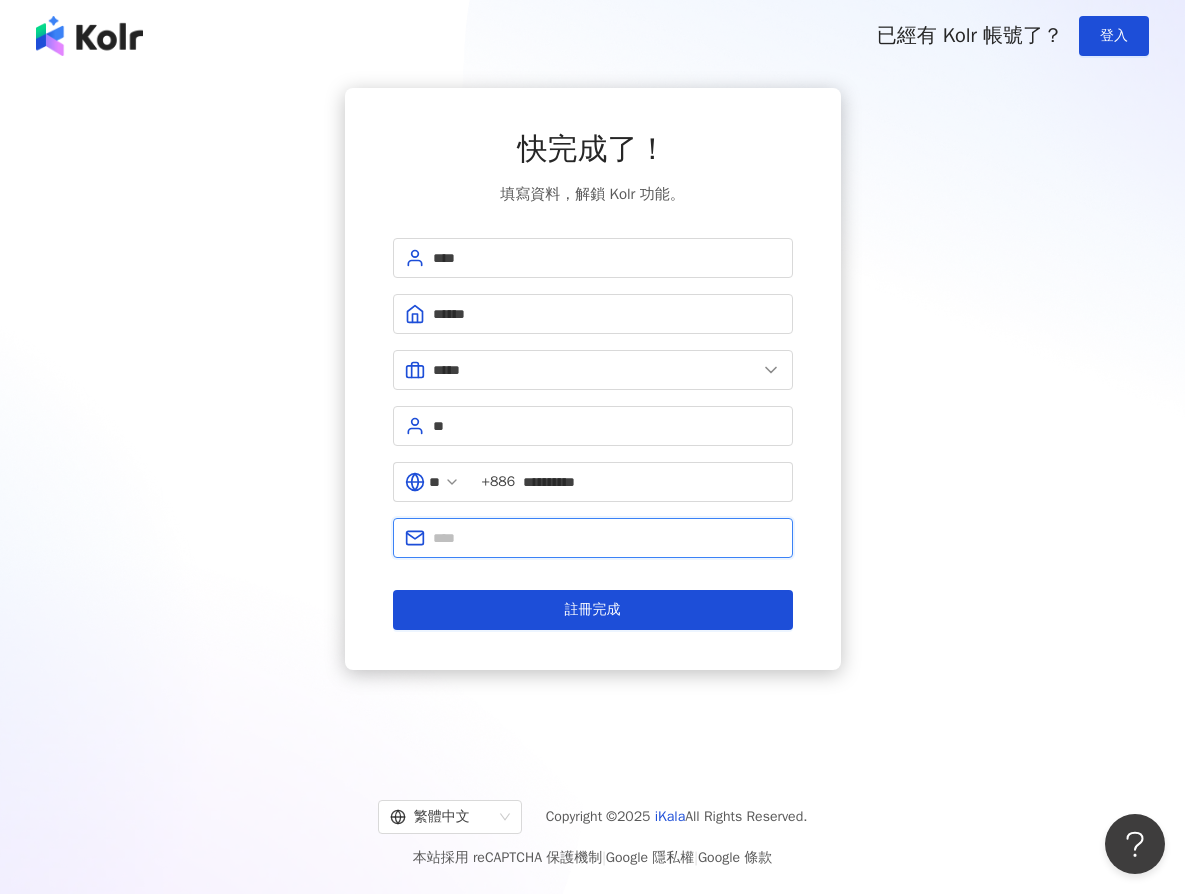 click at bounding box center [607, 538] 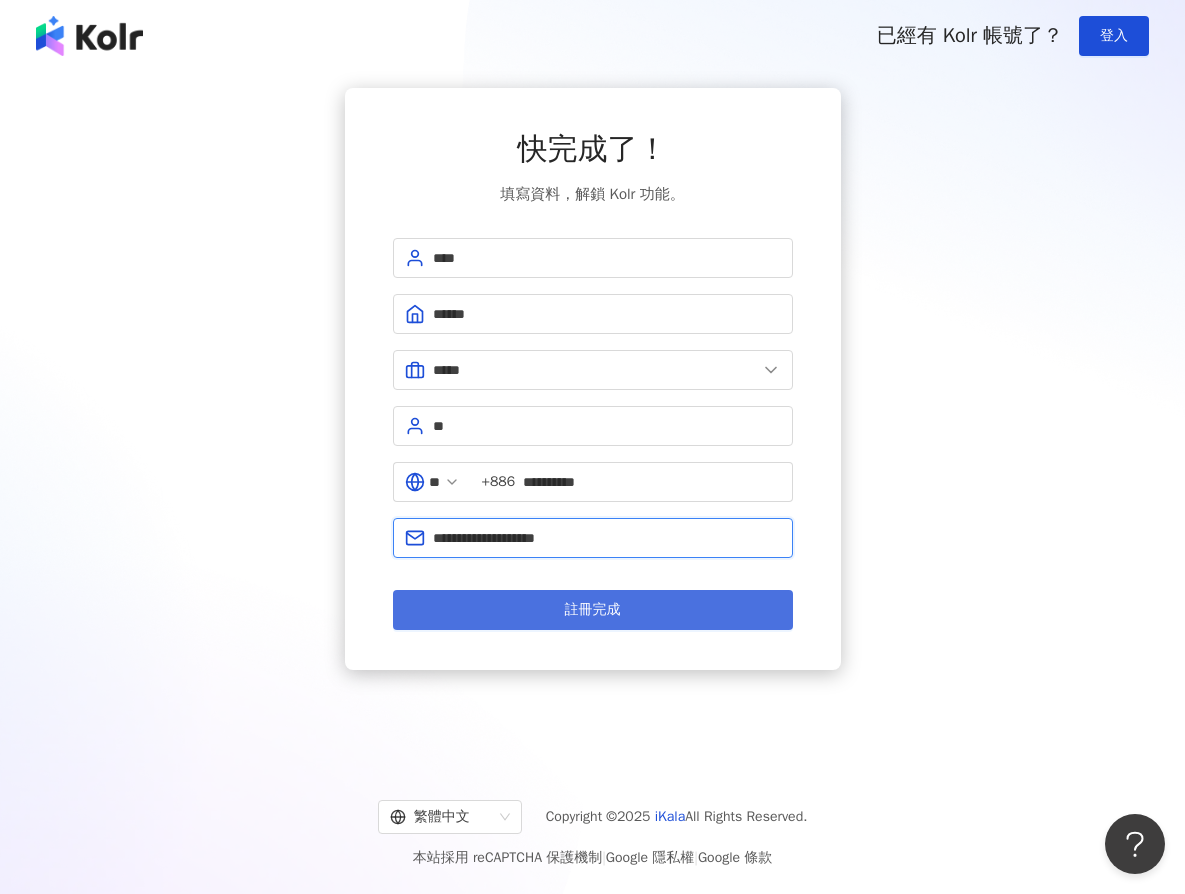 type on "**********" 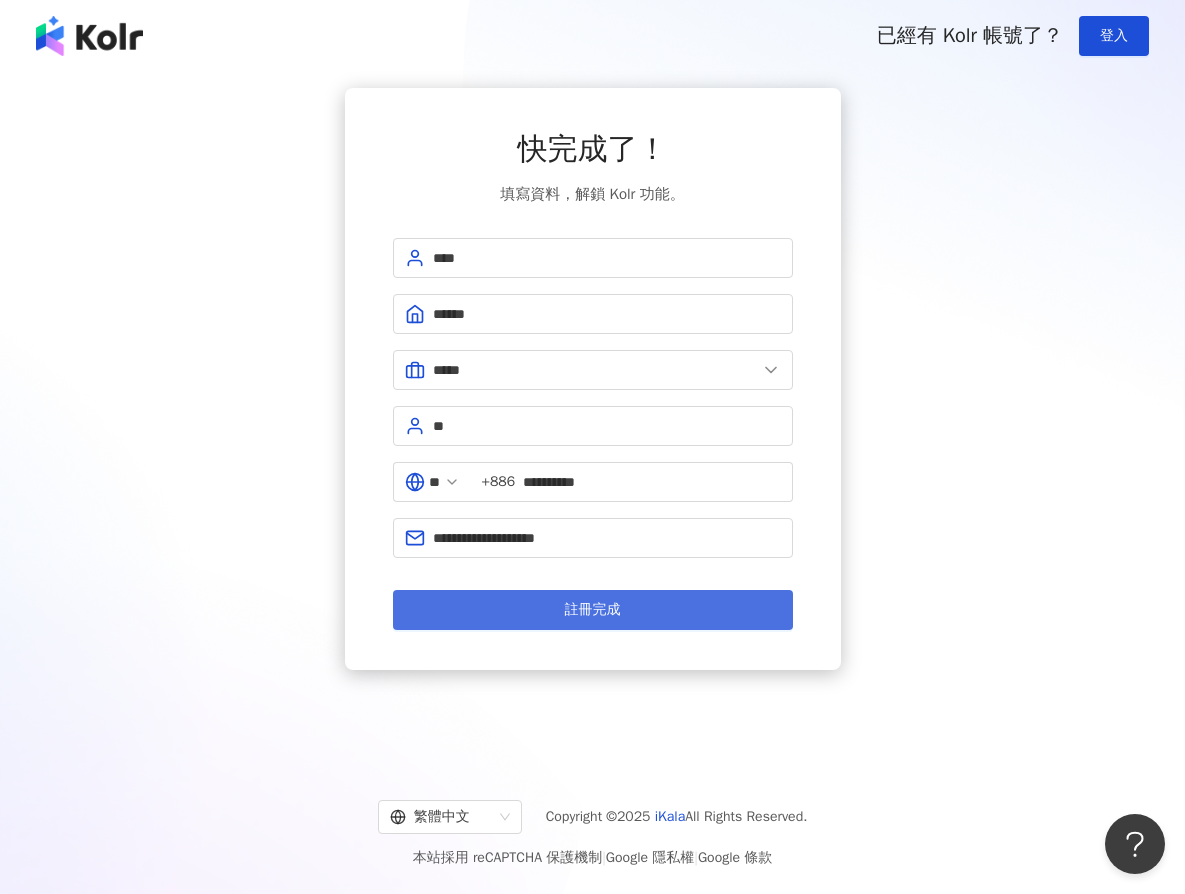 click on "註冊完成" at bounding box center (593, 610) 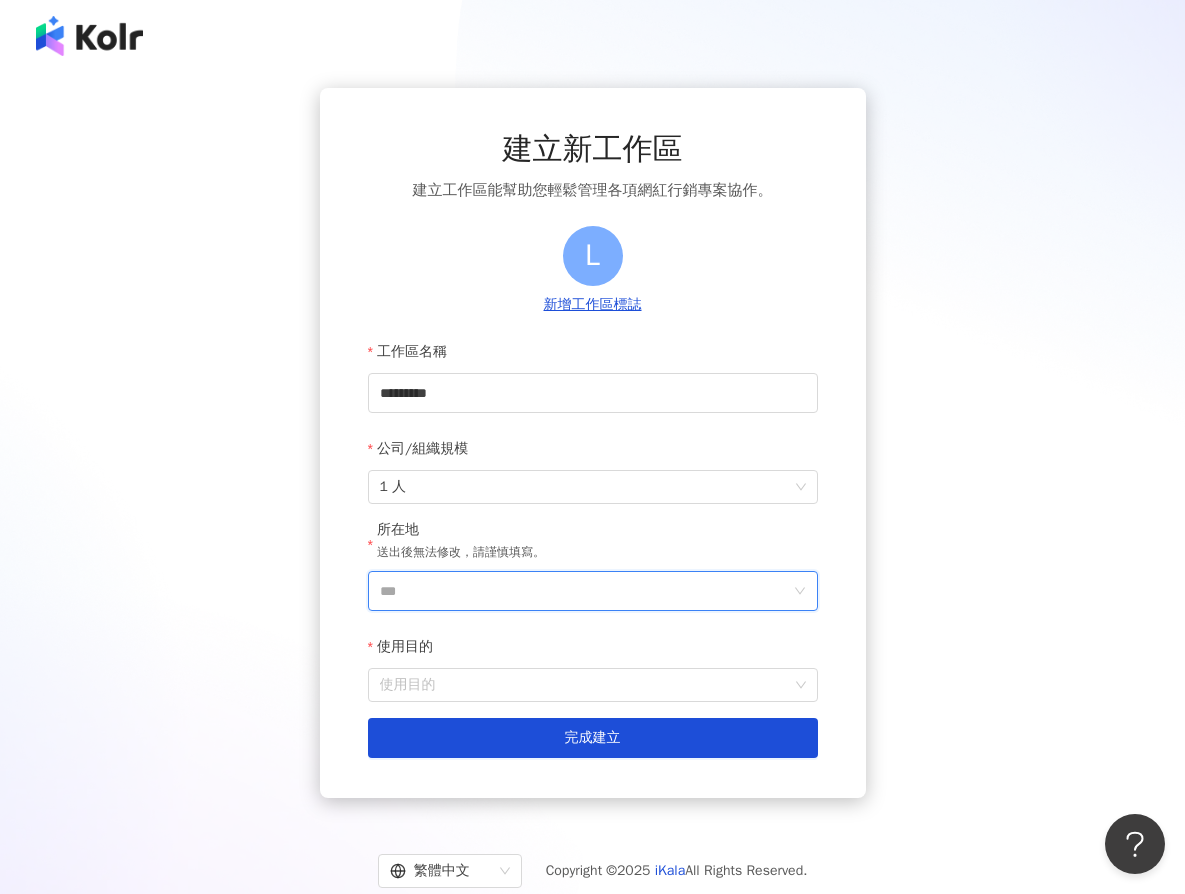 click on "***" at bounding box center [585, 591] 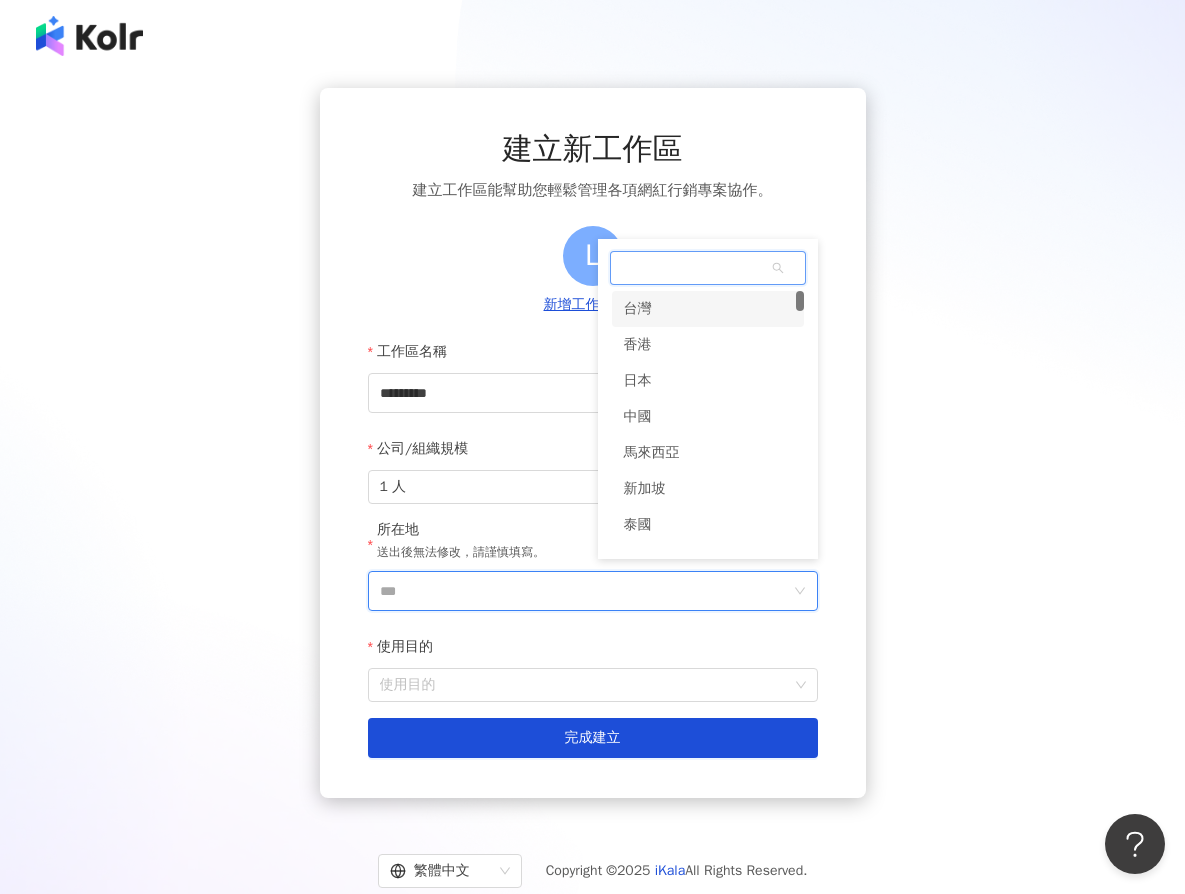 click on "台灣" at bounding box center (708, 309) 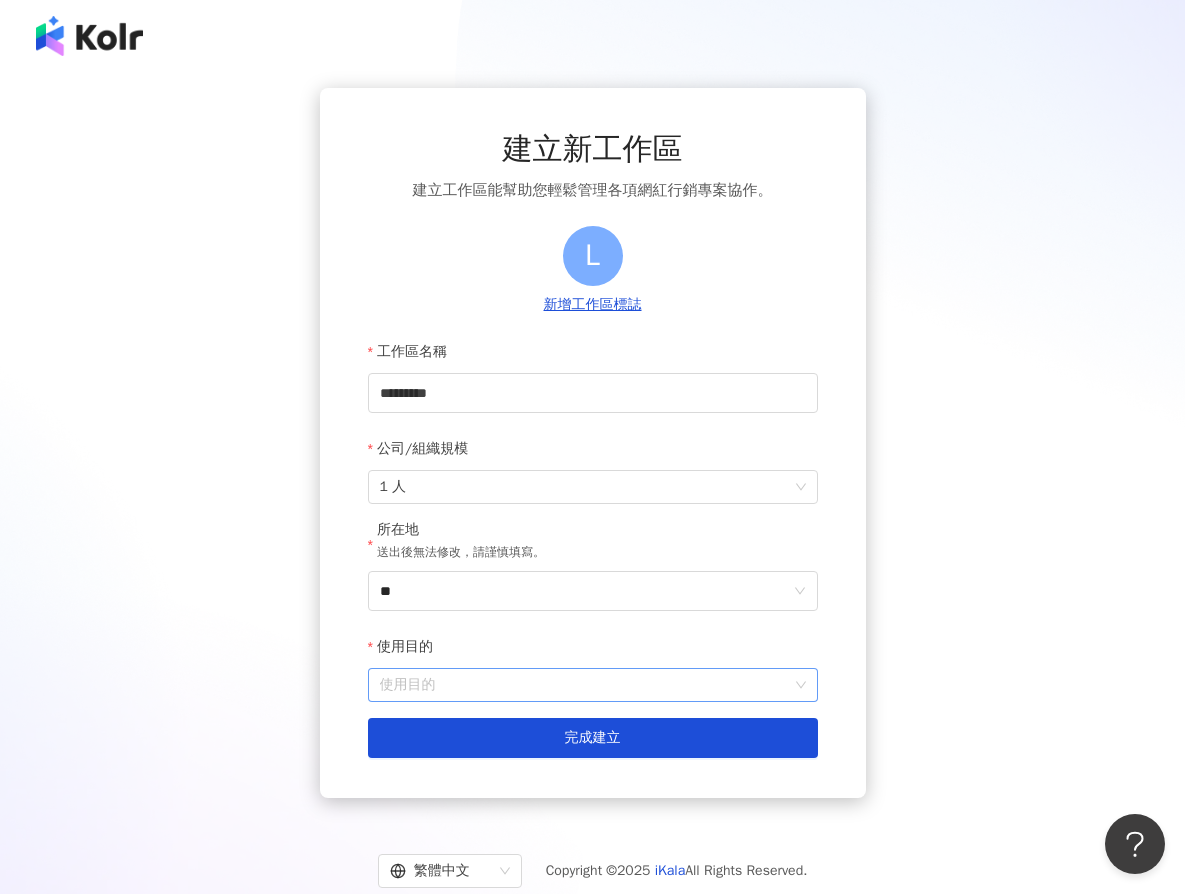click on "使用目的" at bounding box center (593, 685) 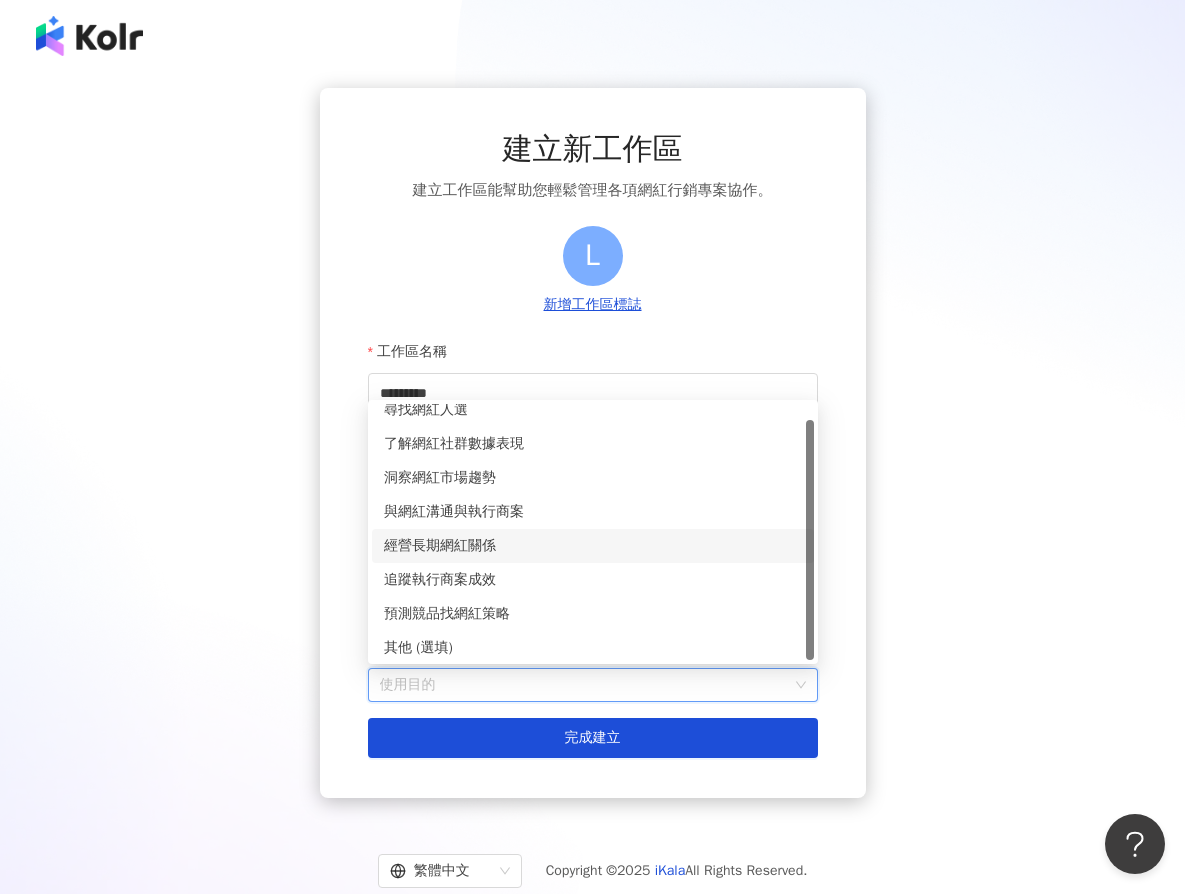 scroll, scrollTop: 16, scrollLeft: 0, axis: vertical 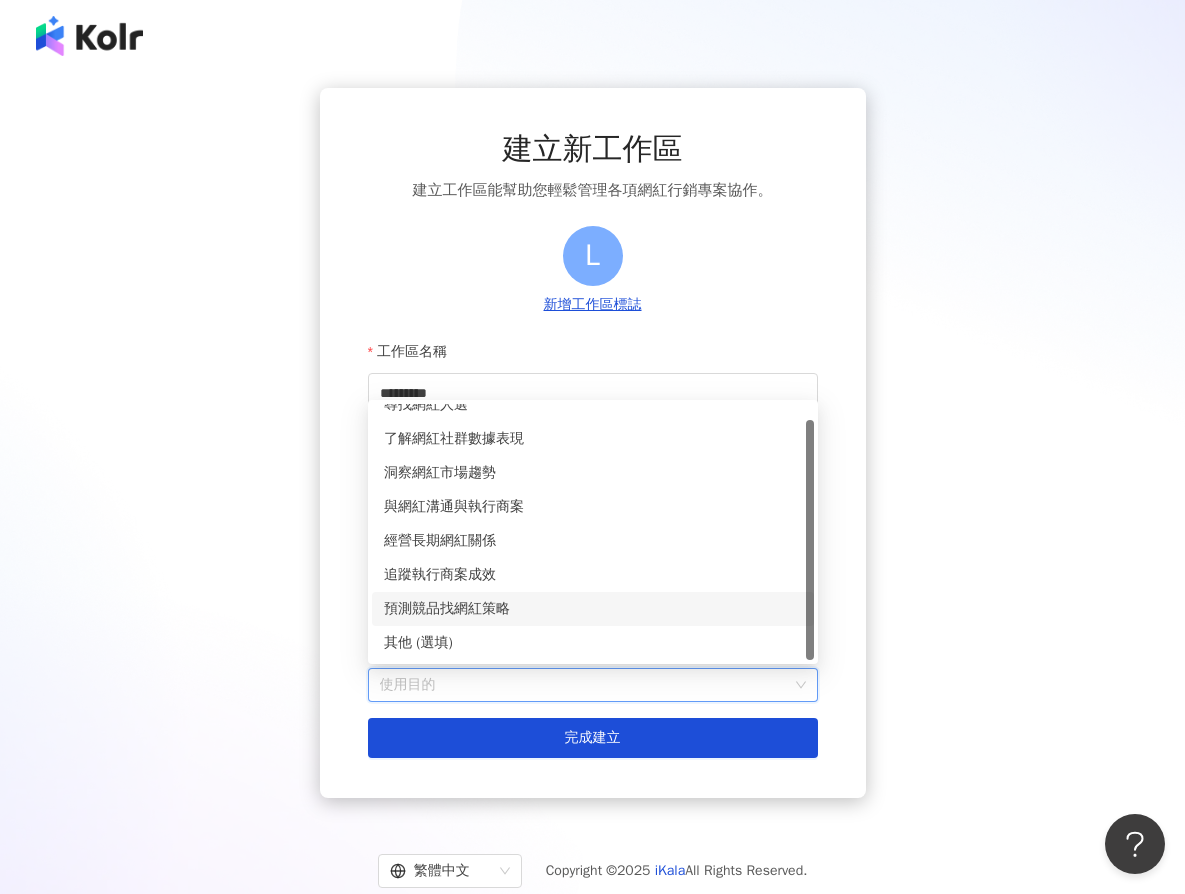 click on "預測競品找網紅策略" at bounding box center (593, 609) 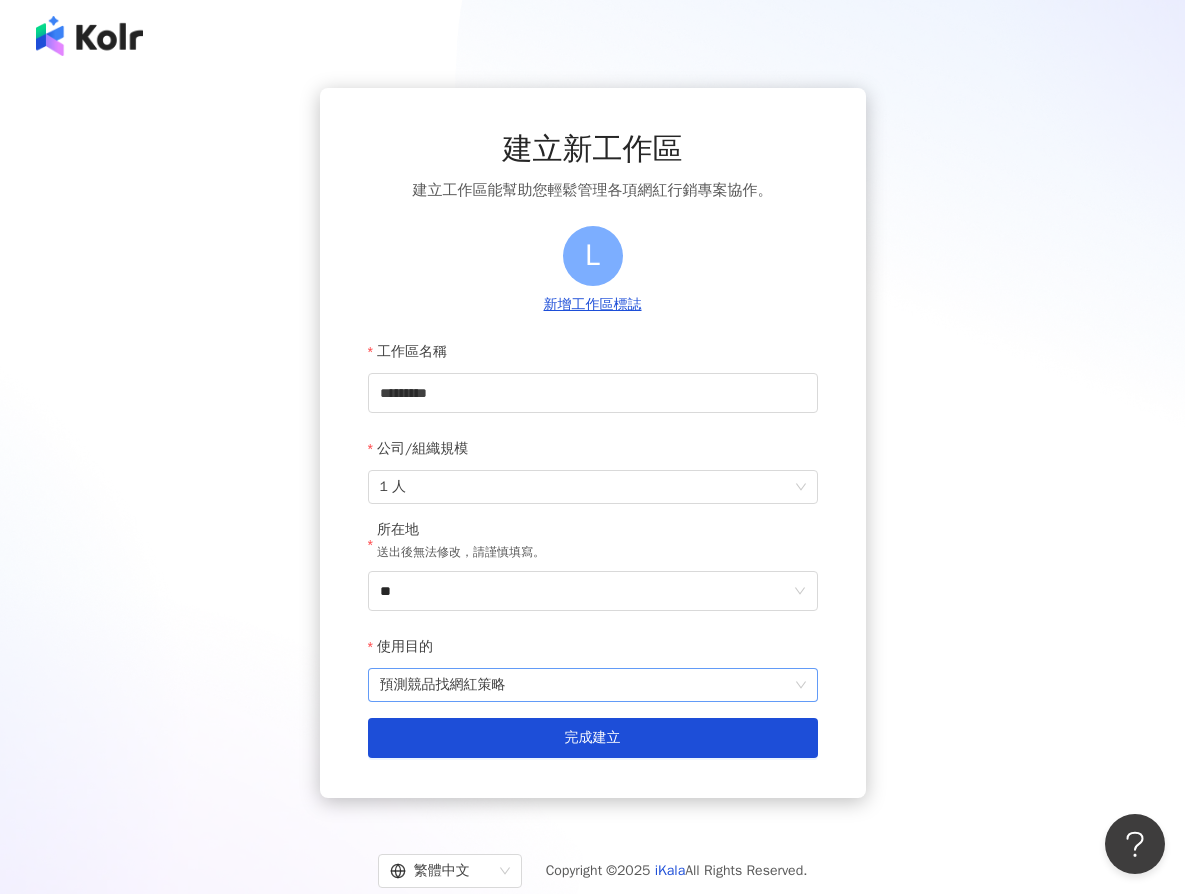 click on "預測競品找網紅策略" at bounding box center (593, 685) 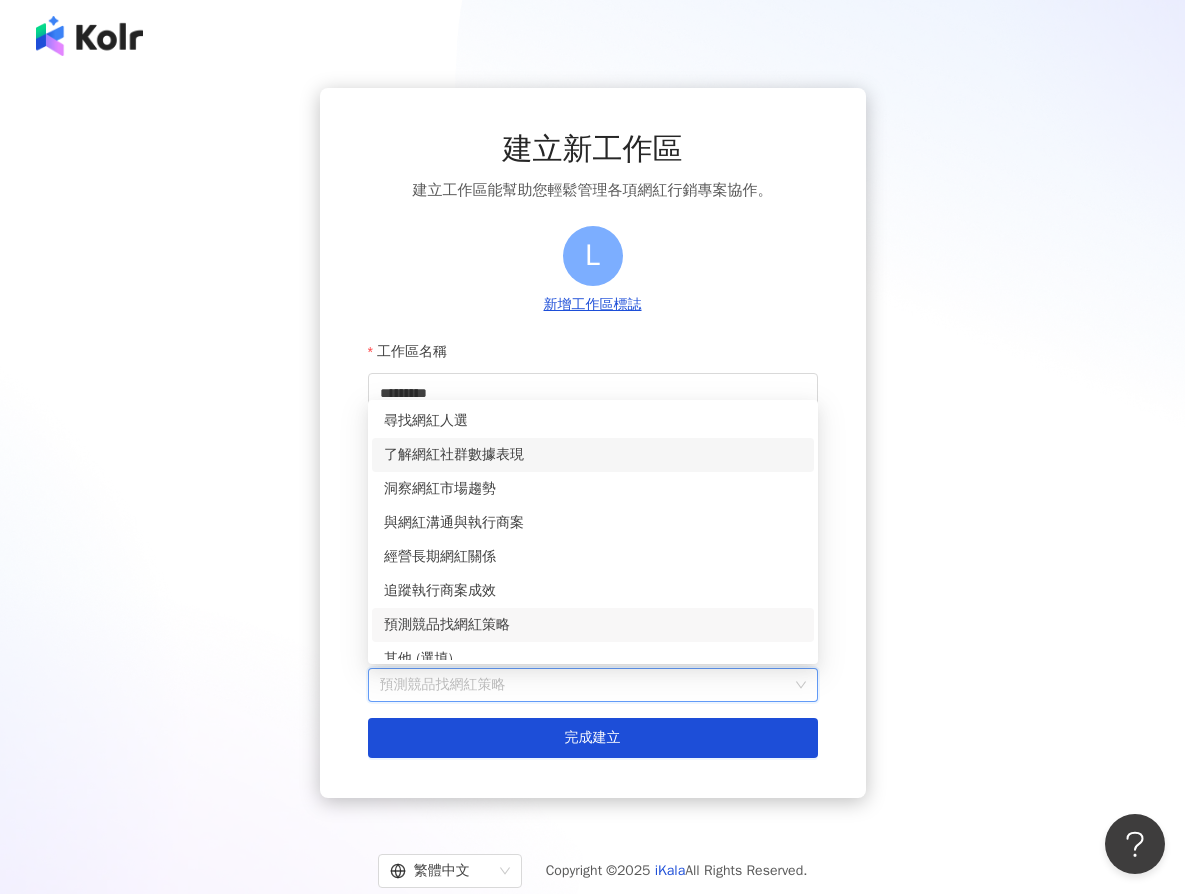 click on "了解網紅社群數據表現" at bounding box center (593, 455) 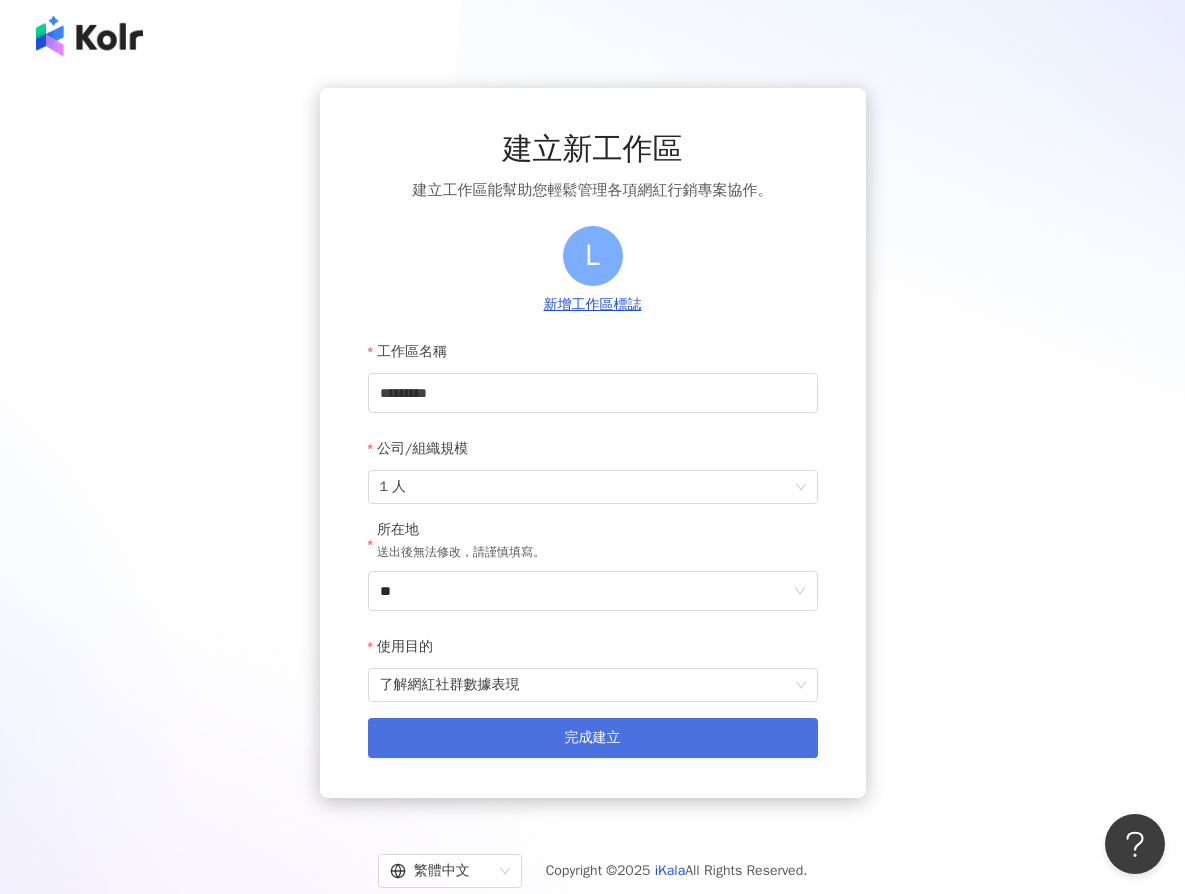 click on "完成建立" at bounding box center (593, 738) 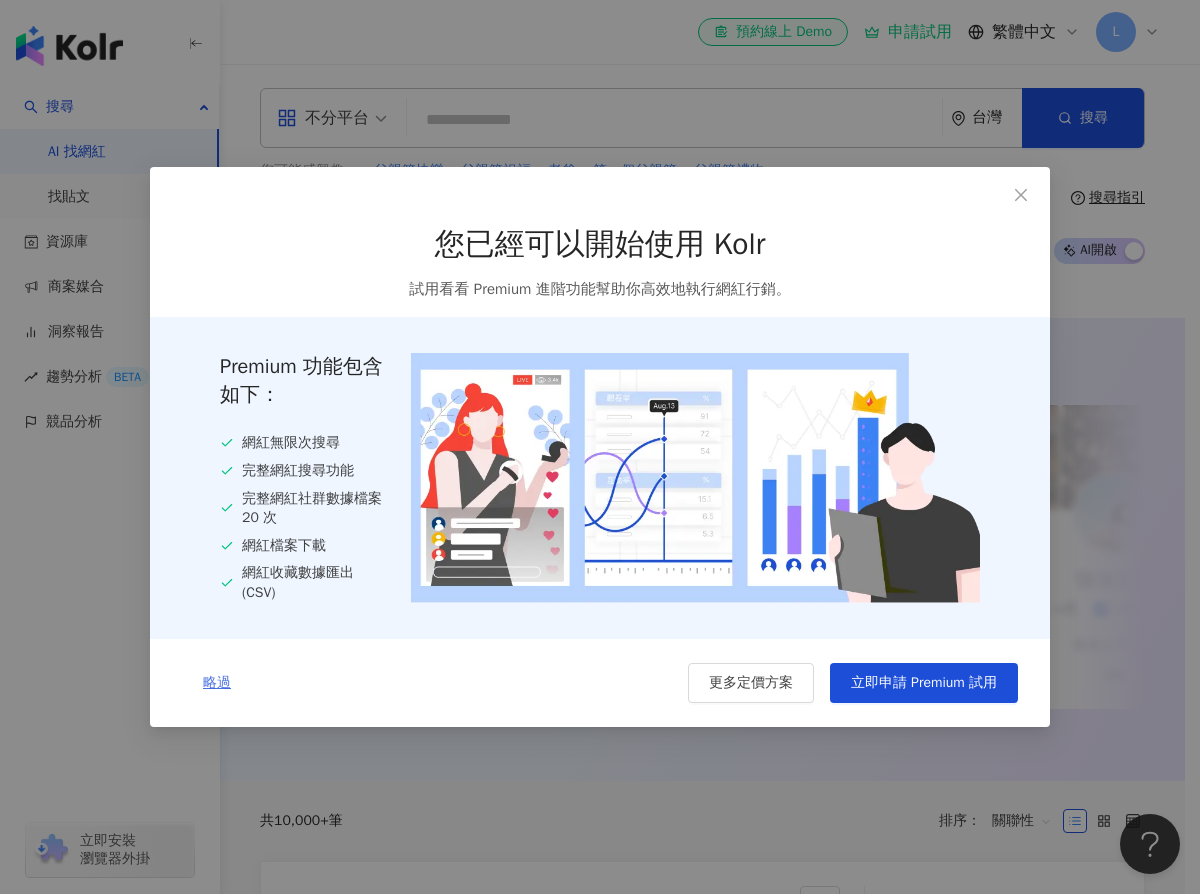 click on "略過" at bounding box center [217, 683] 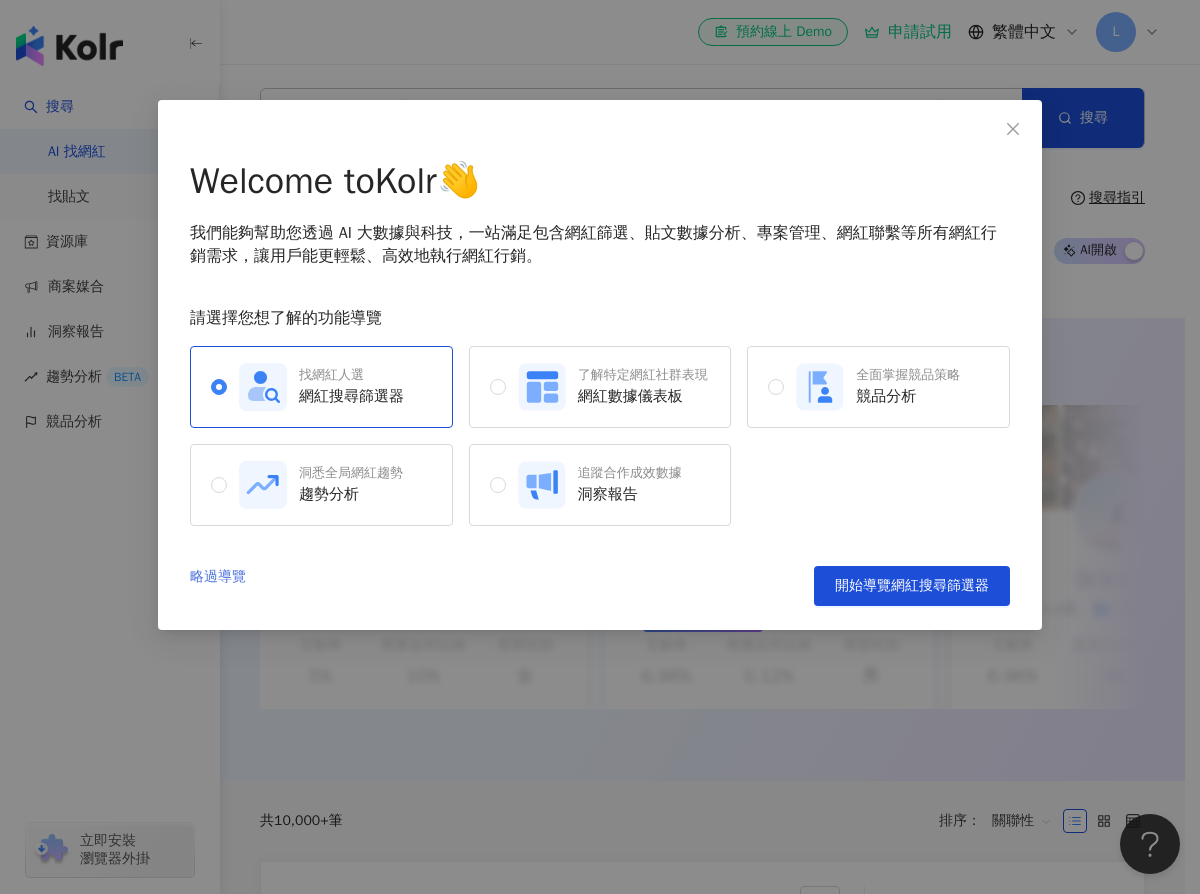 click on "略過導覽" at bounding box center (218, 586) 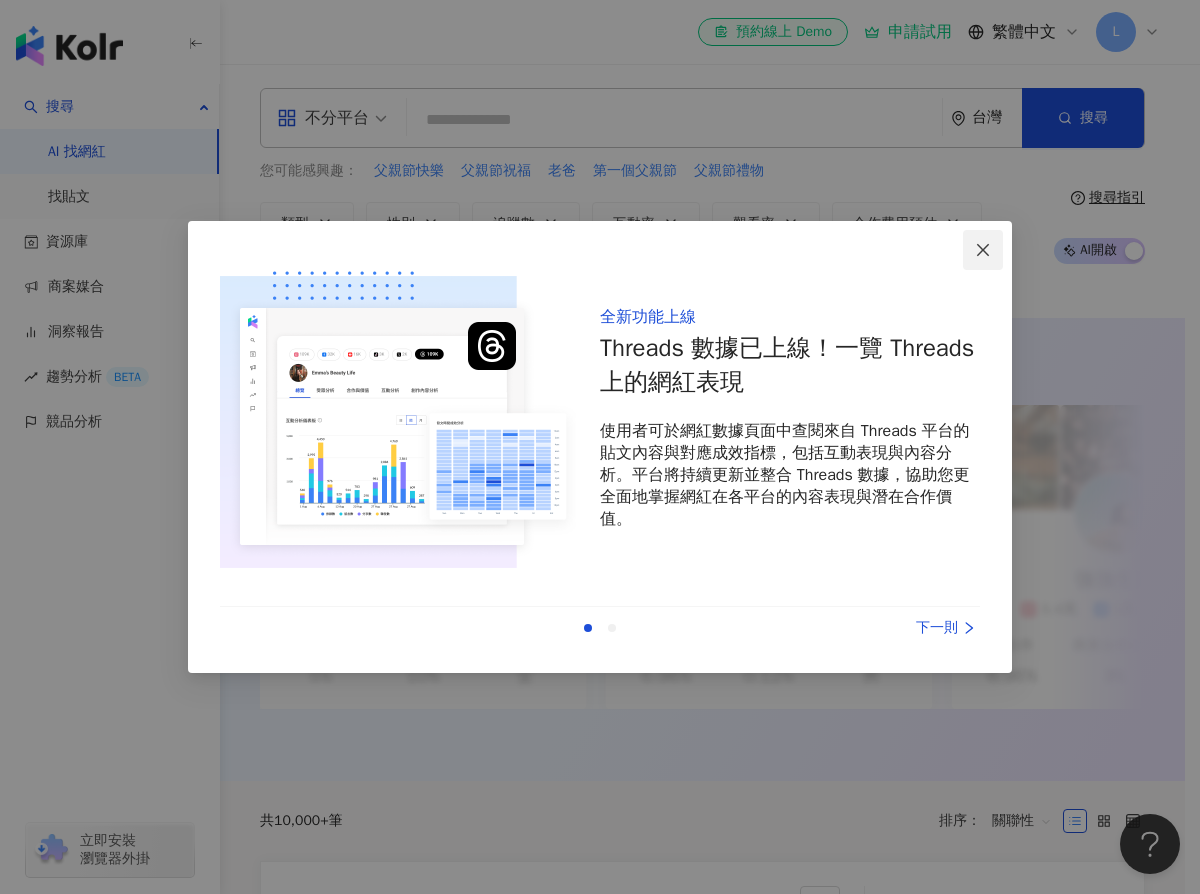 click 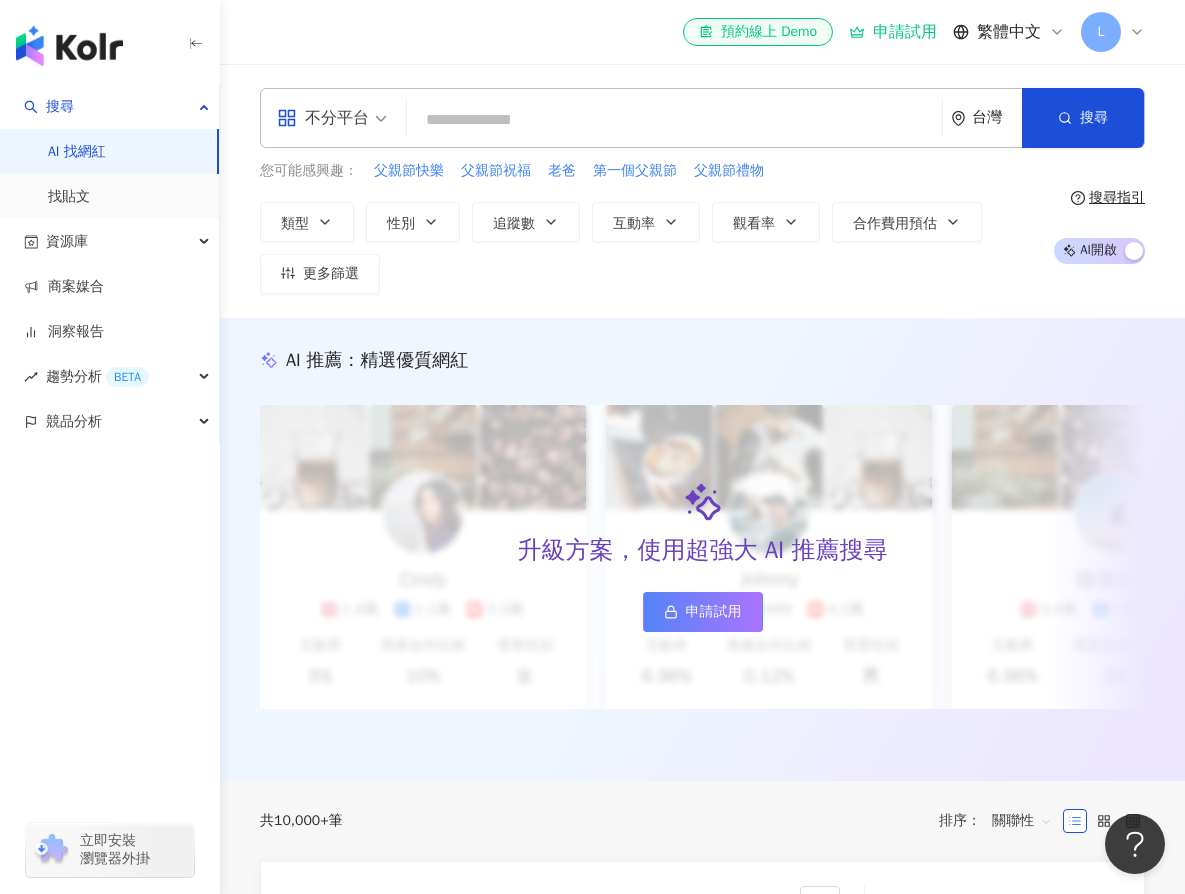 click at bounding box center (674, 120) 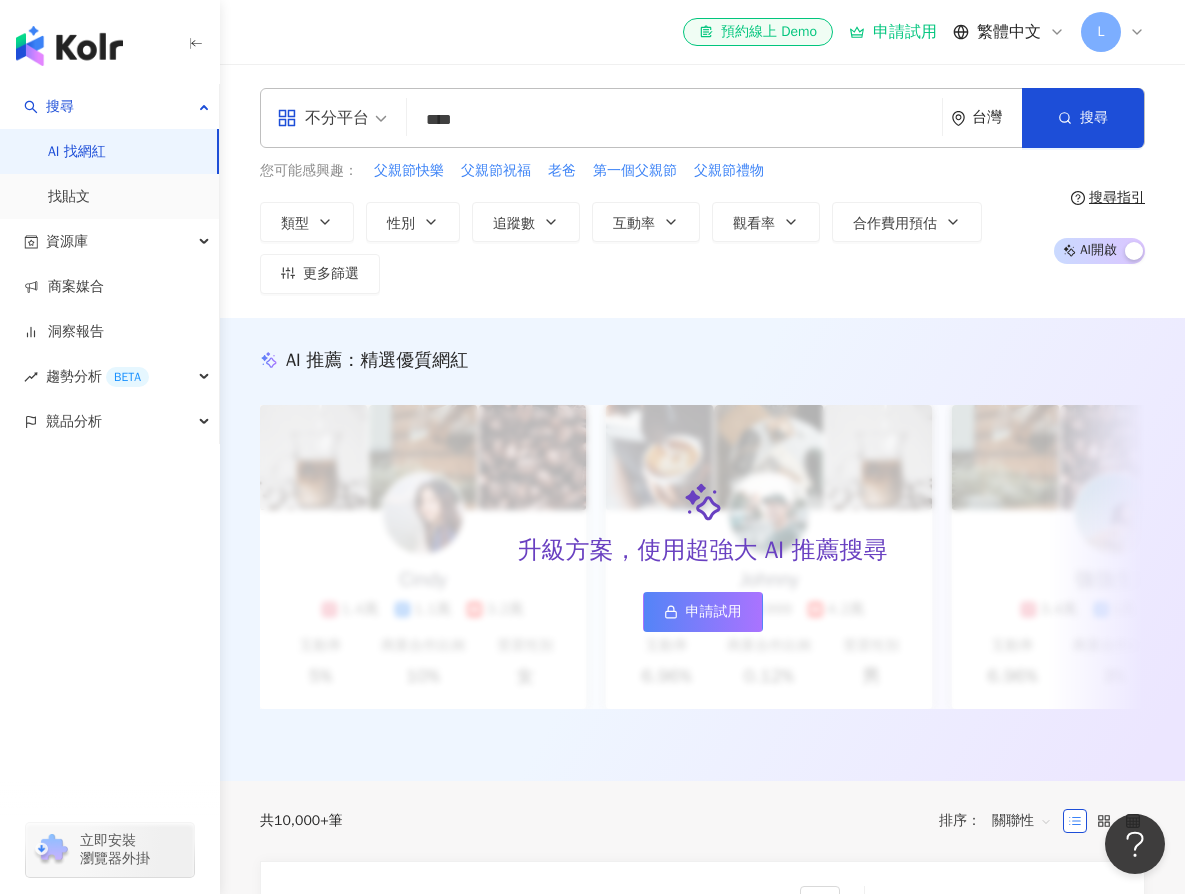 type on "***" 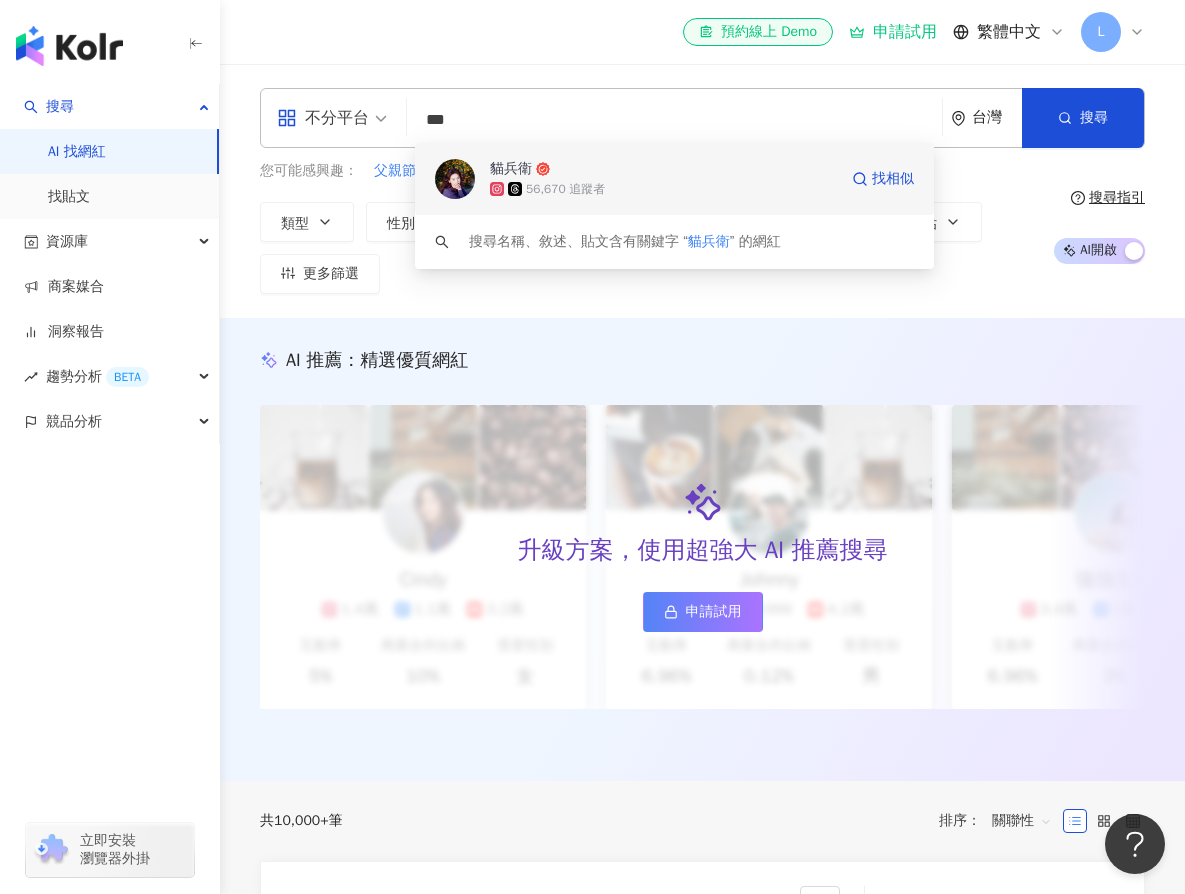 click on "貓兵衛" at bounding box center (663, 169) 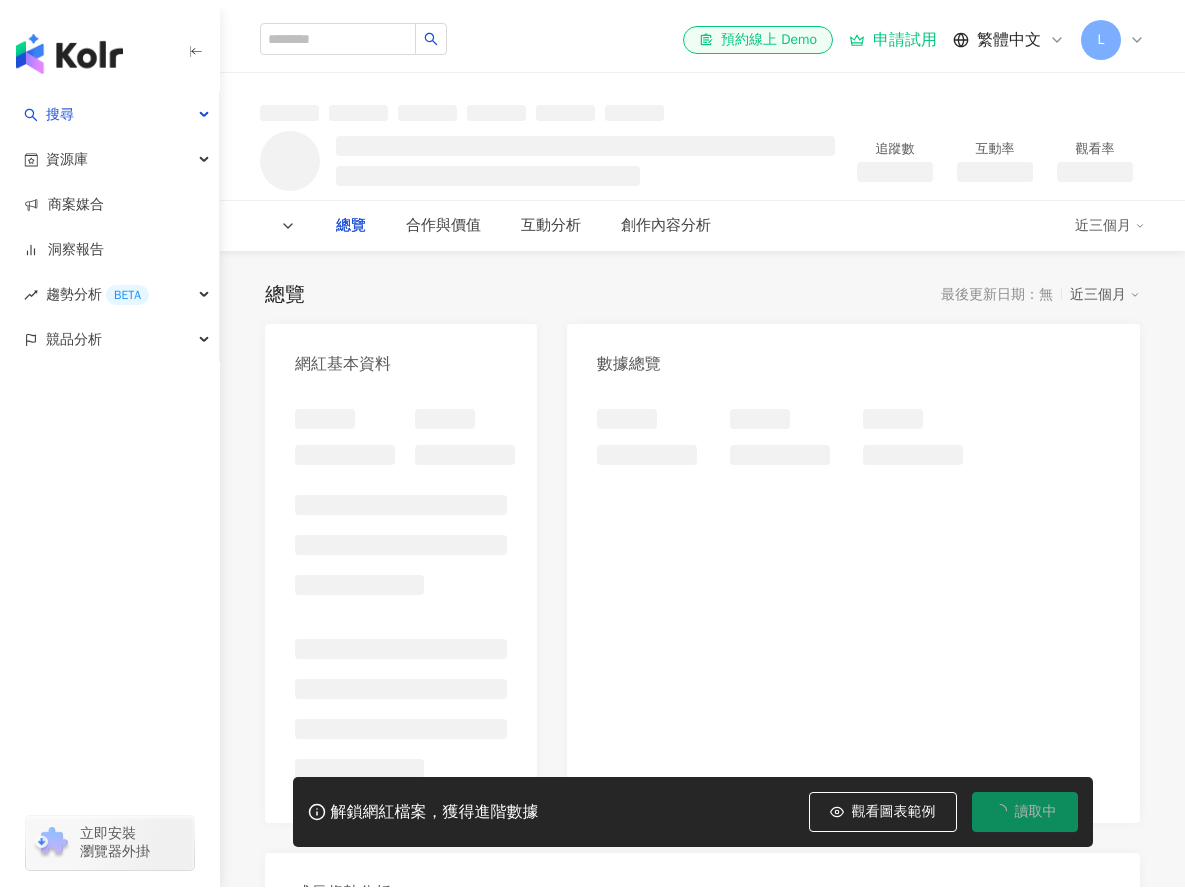 scroll, scrollTop: 0, scrollLeft: 0, axis: both 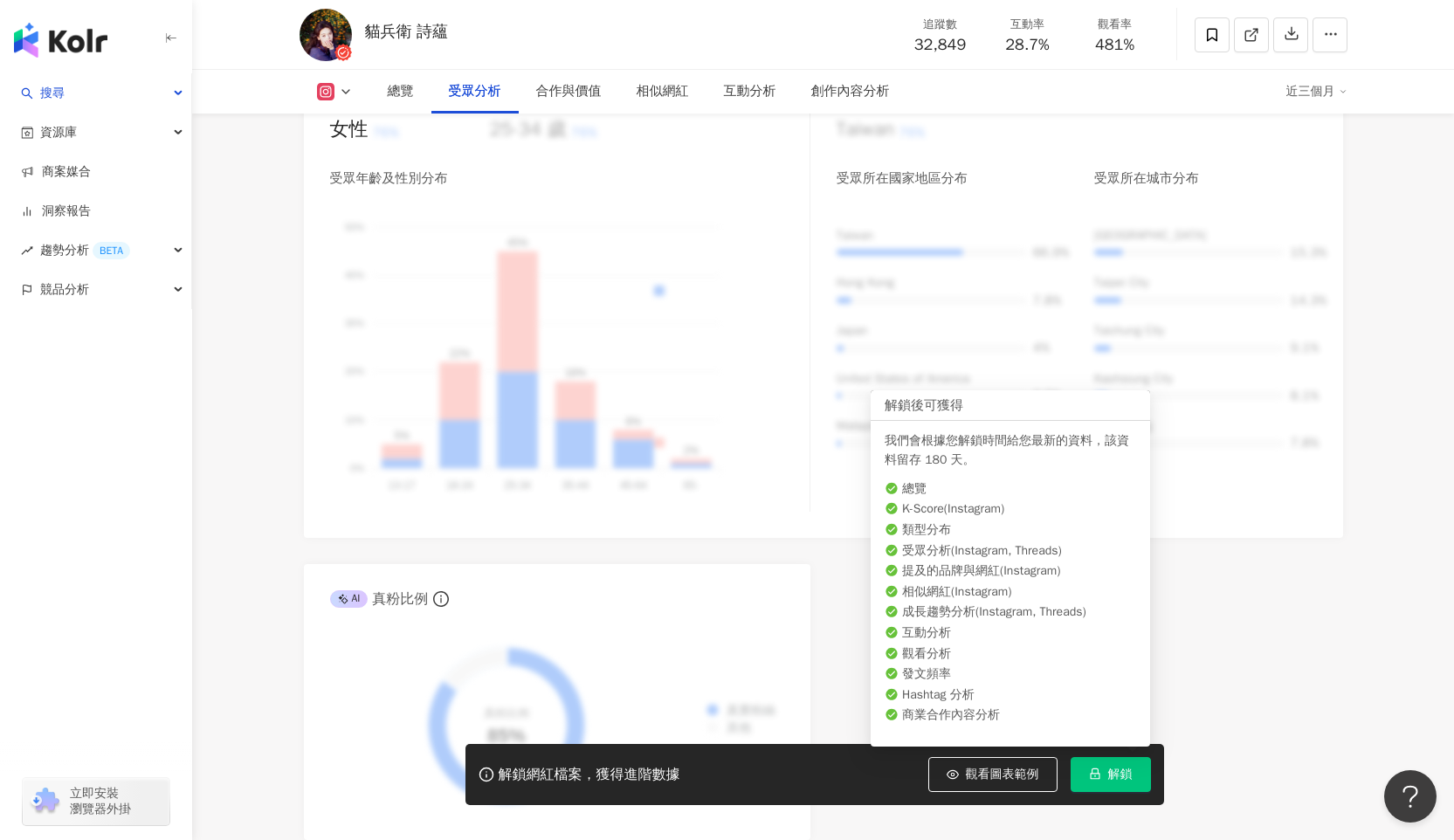 click on "解鎖" at bounding box center [1120, 775] 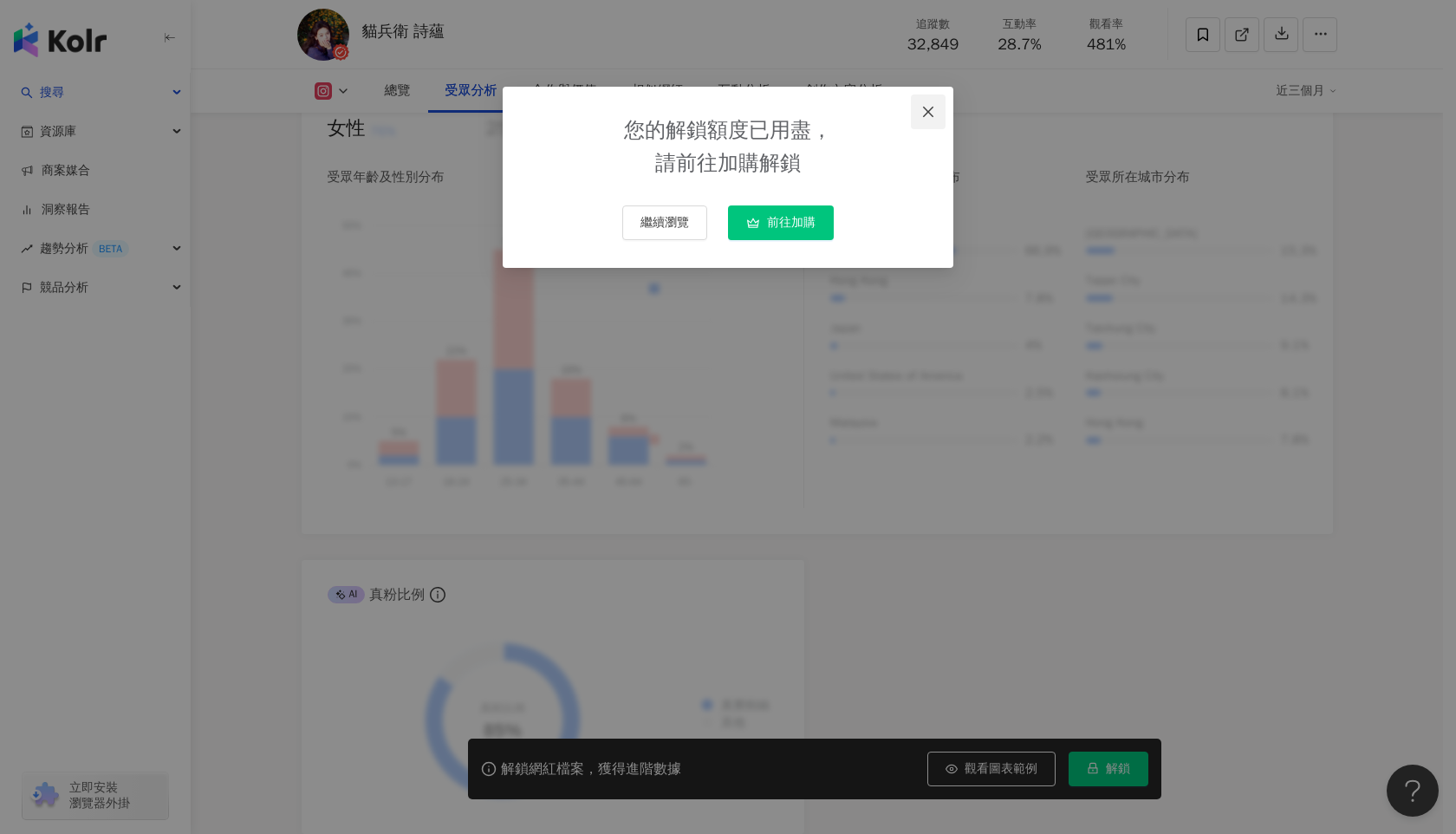 click 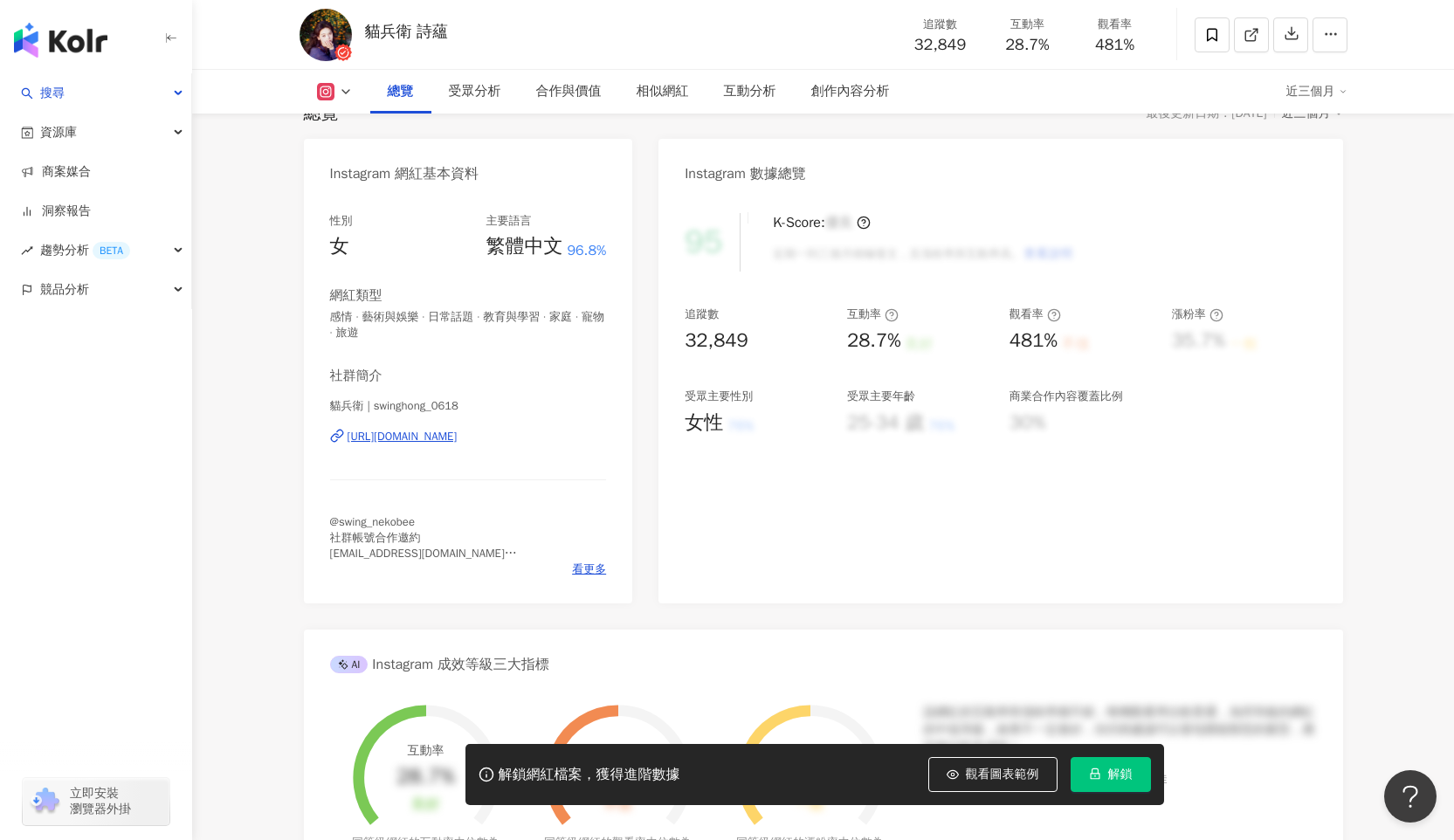 scroll, scrollTop: 0, scrollLeft: 0, axis: both 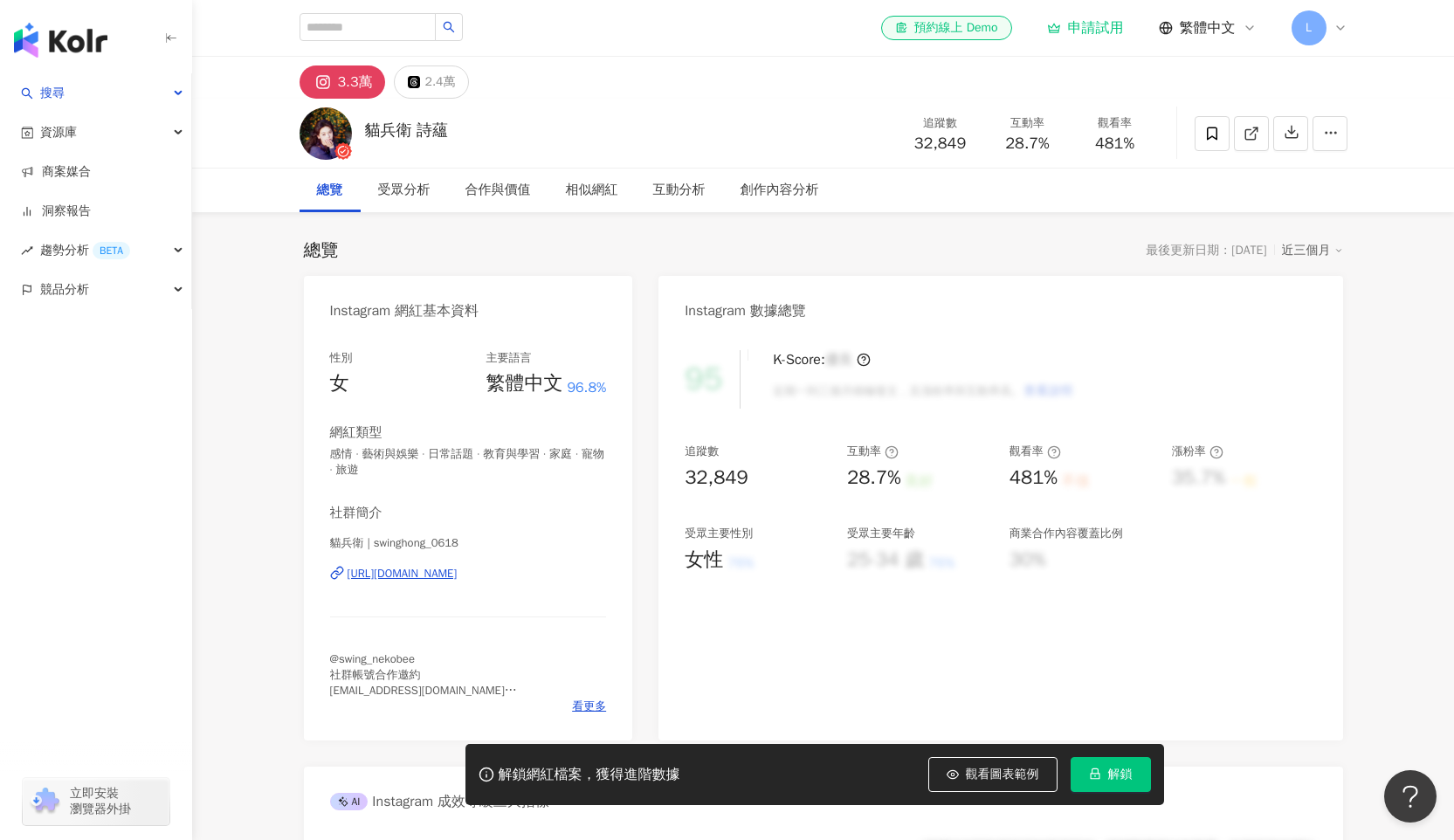 click on "申請試用" at bounding box center [1085, 28] 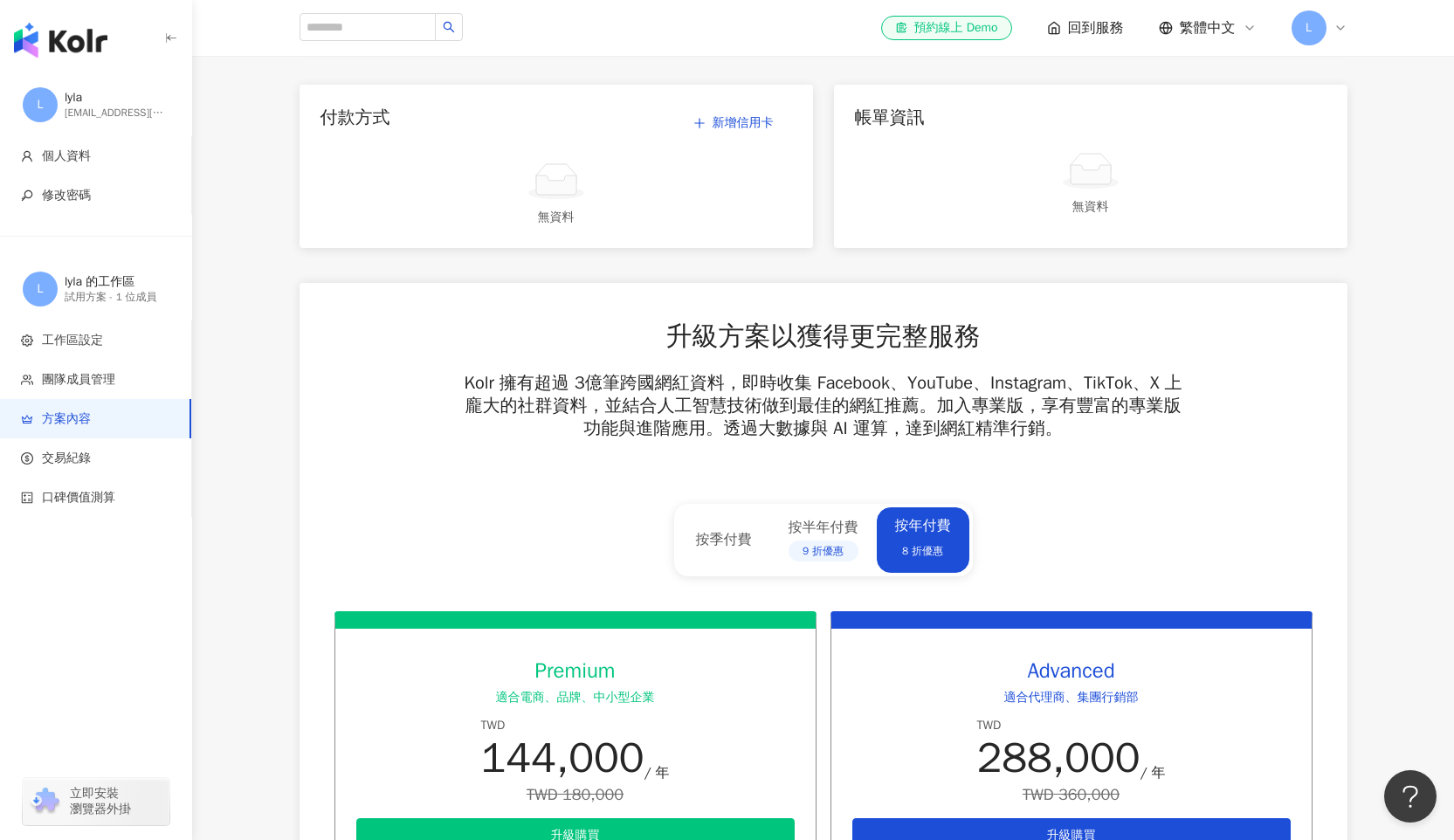 scroll, scrollTop: 0, scrollLeft: 0, axis: both 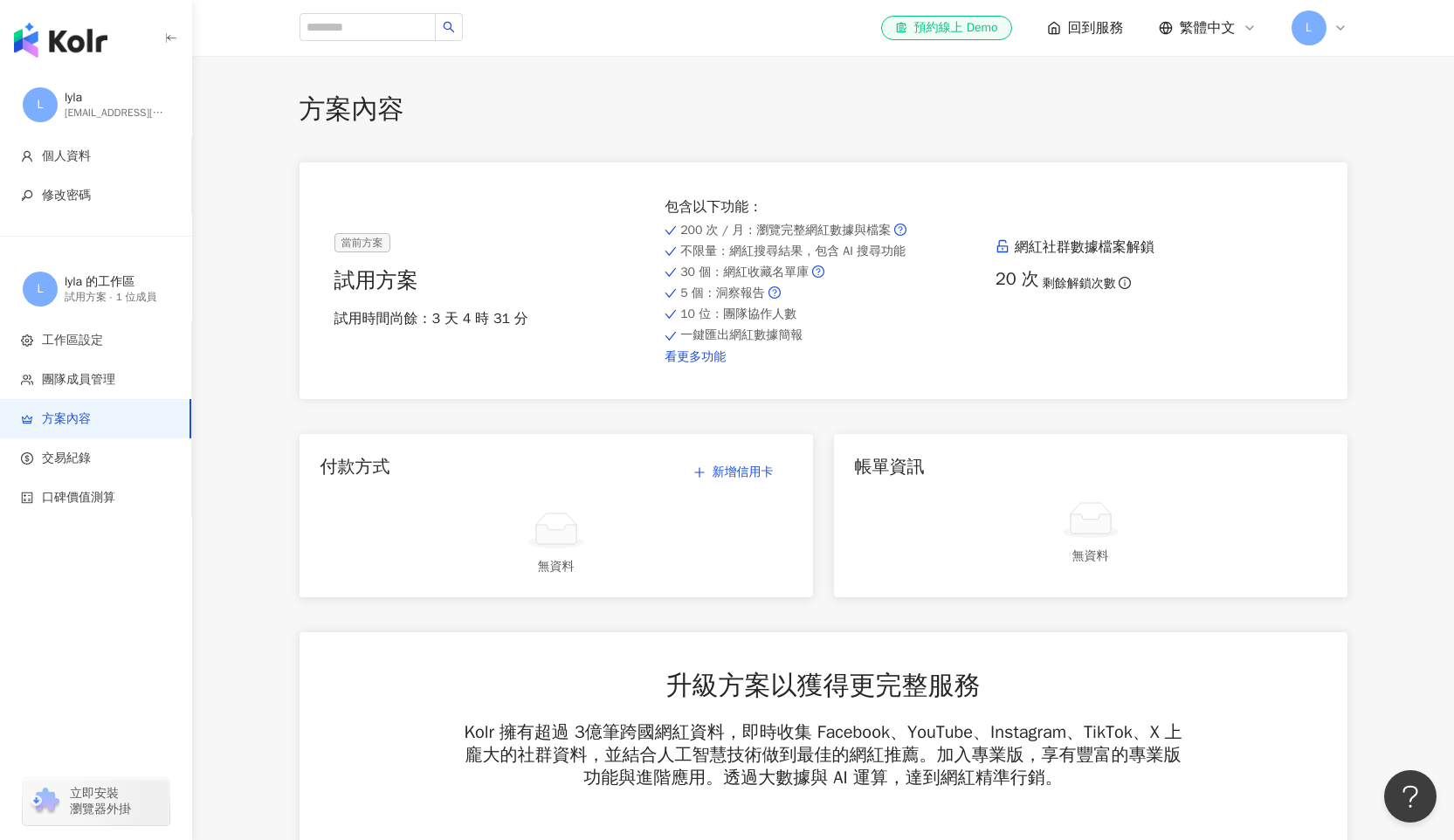 click on "看更多功能" at bounding box center (823, 357) 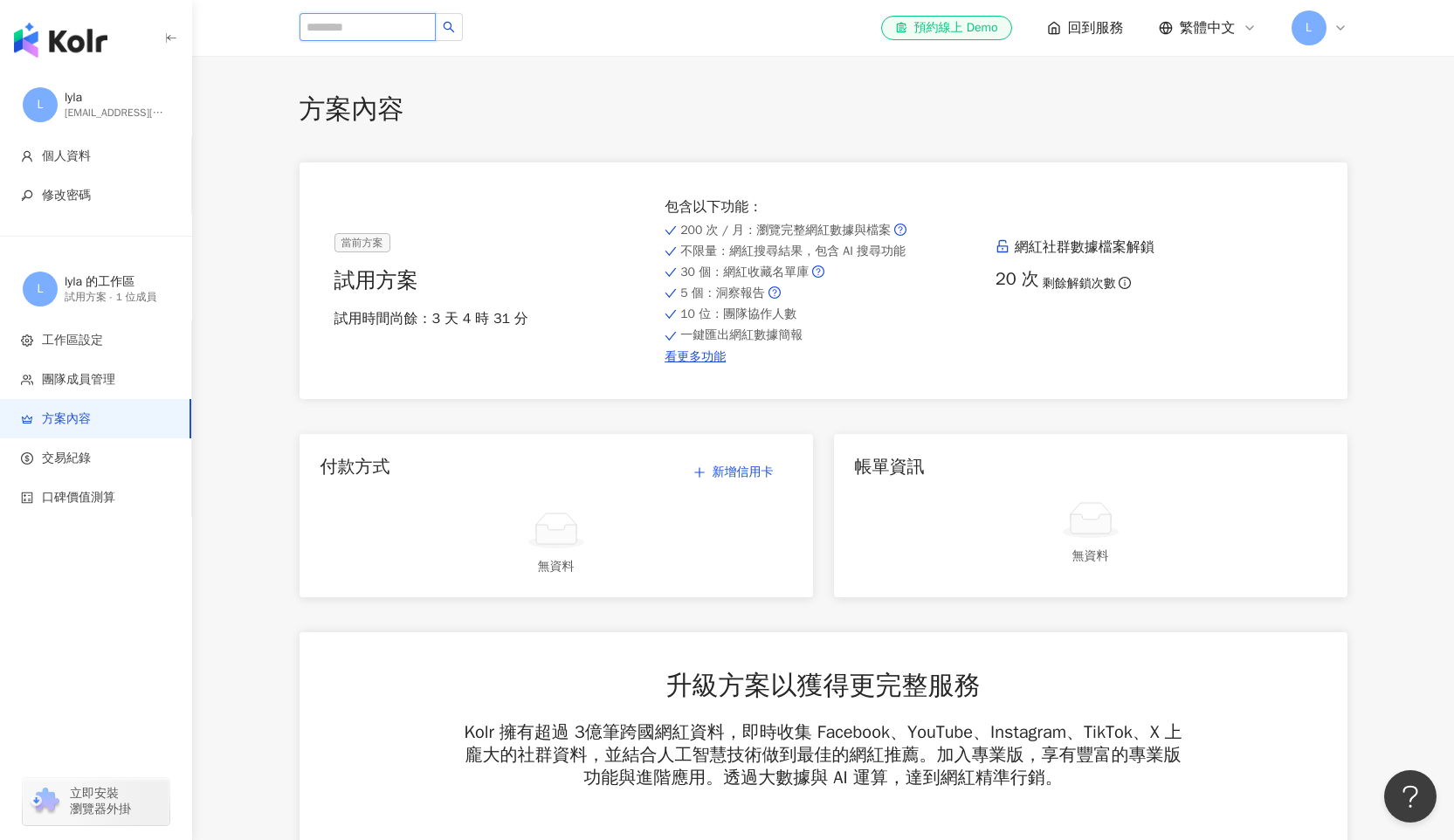 click at bounding box center (368, 27) 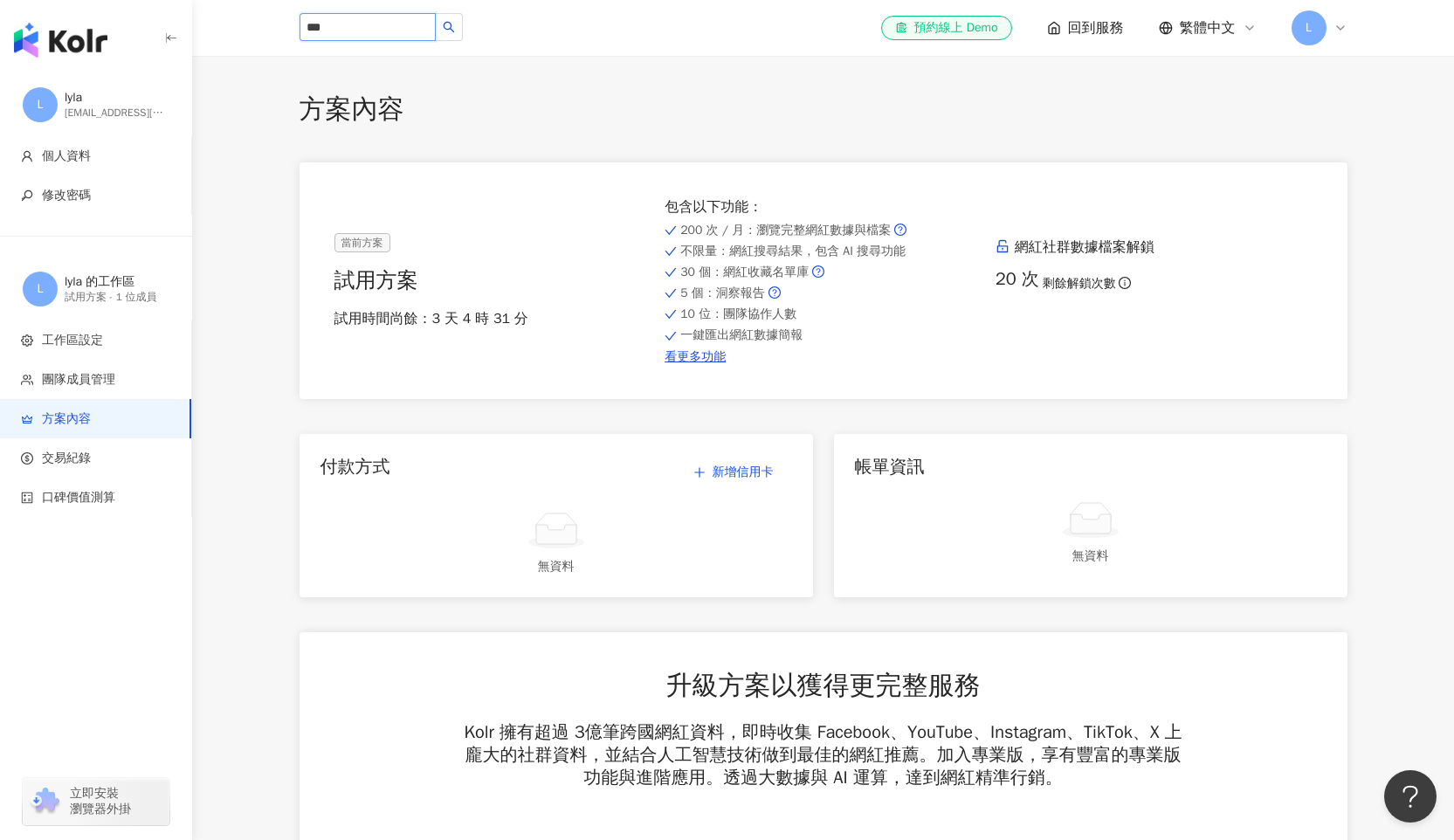 type on "***" 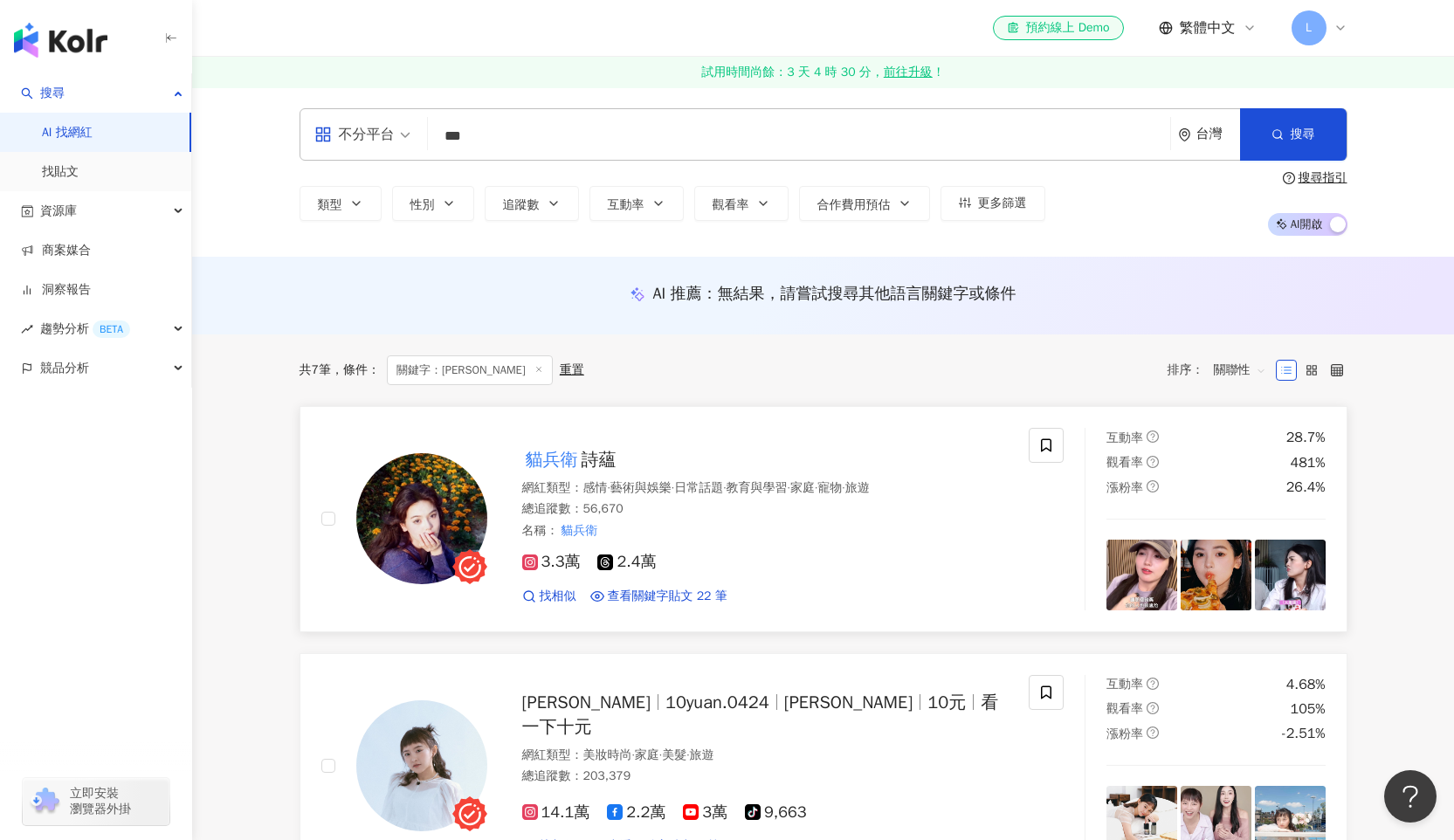 click on "貓兵衛" at bounding box center [552, 459] 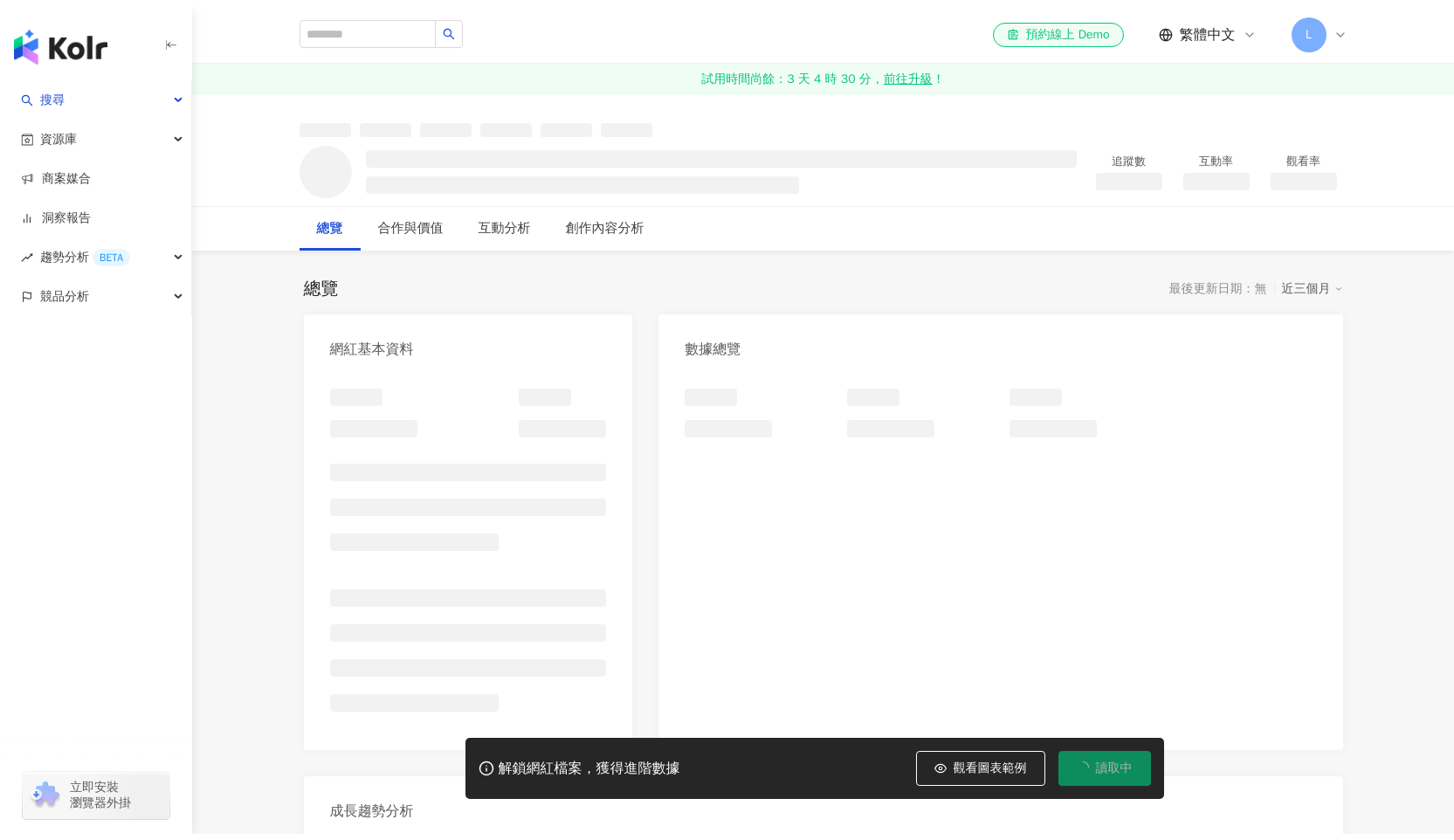 scroll, scrollTop: 0, scrollLeft: 0, axis: both 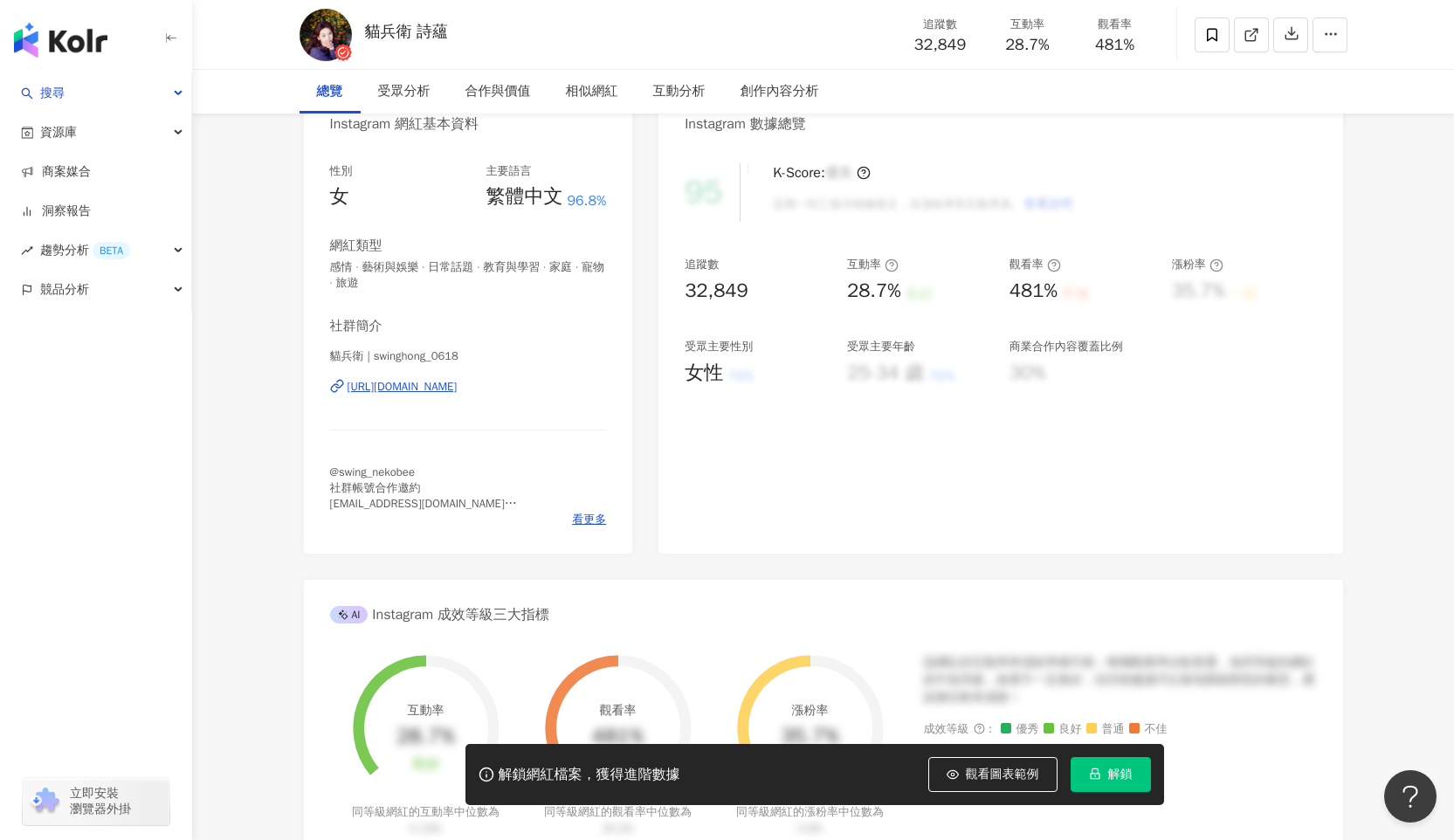 click on "解鎖" at bounding box center [1120, 775] 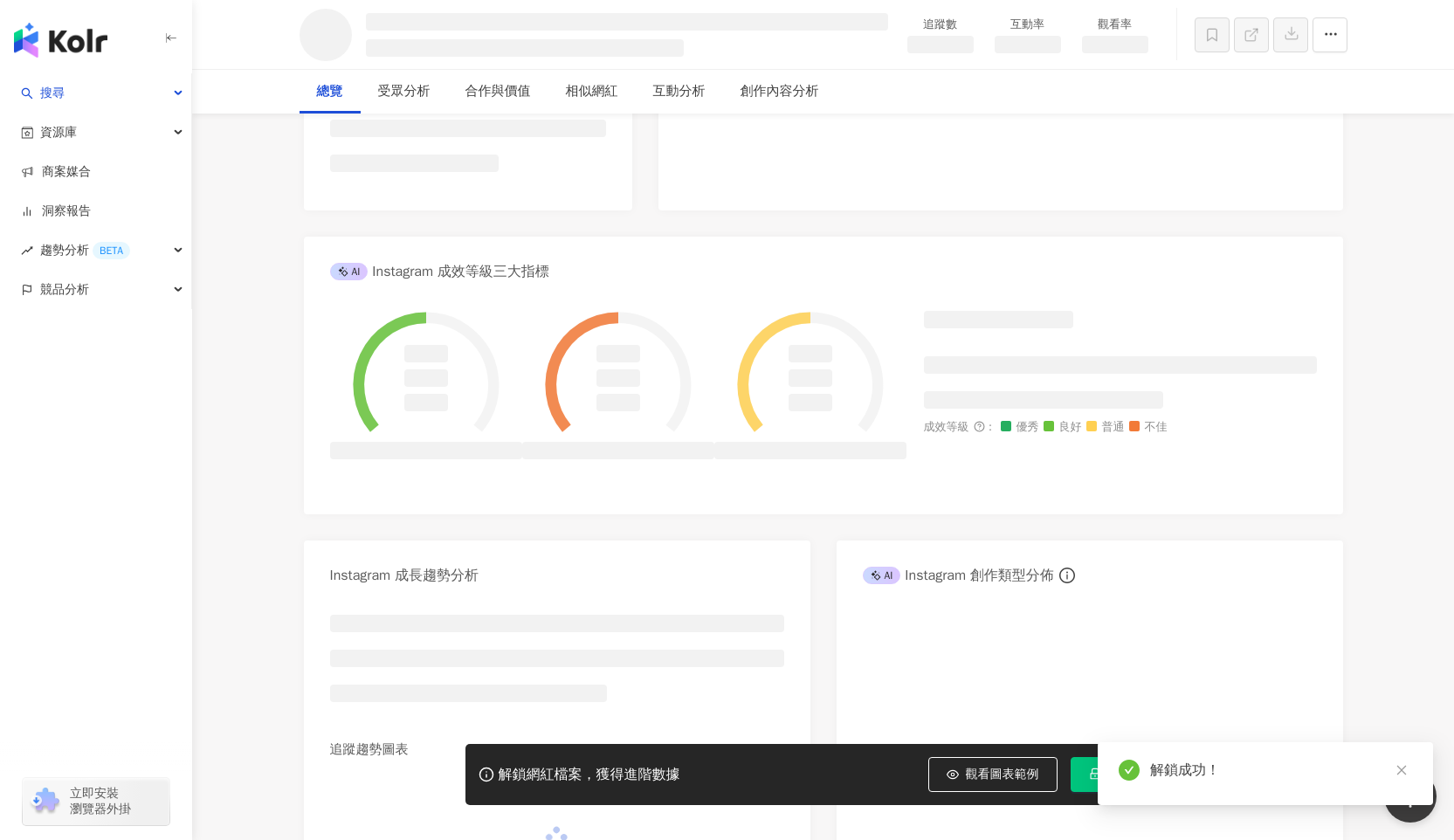scroll, scrollTop: 422, scrollLeft: 0, axis: vertical 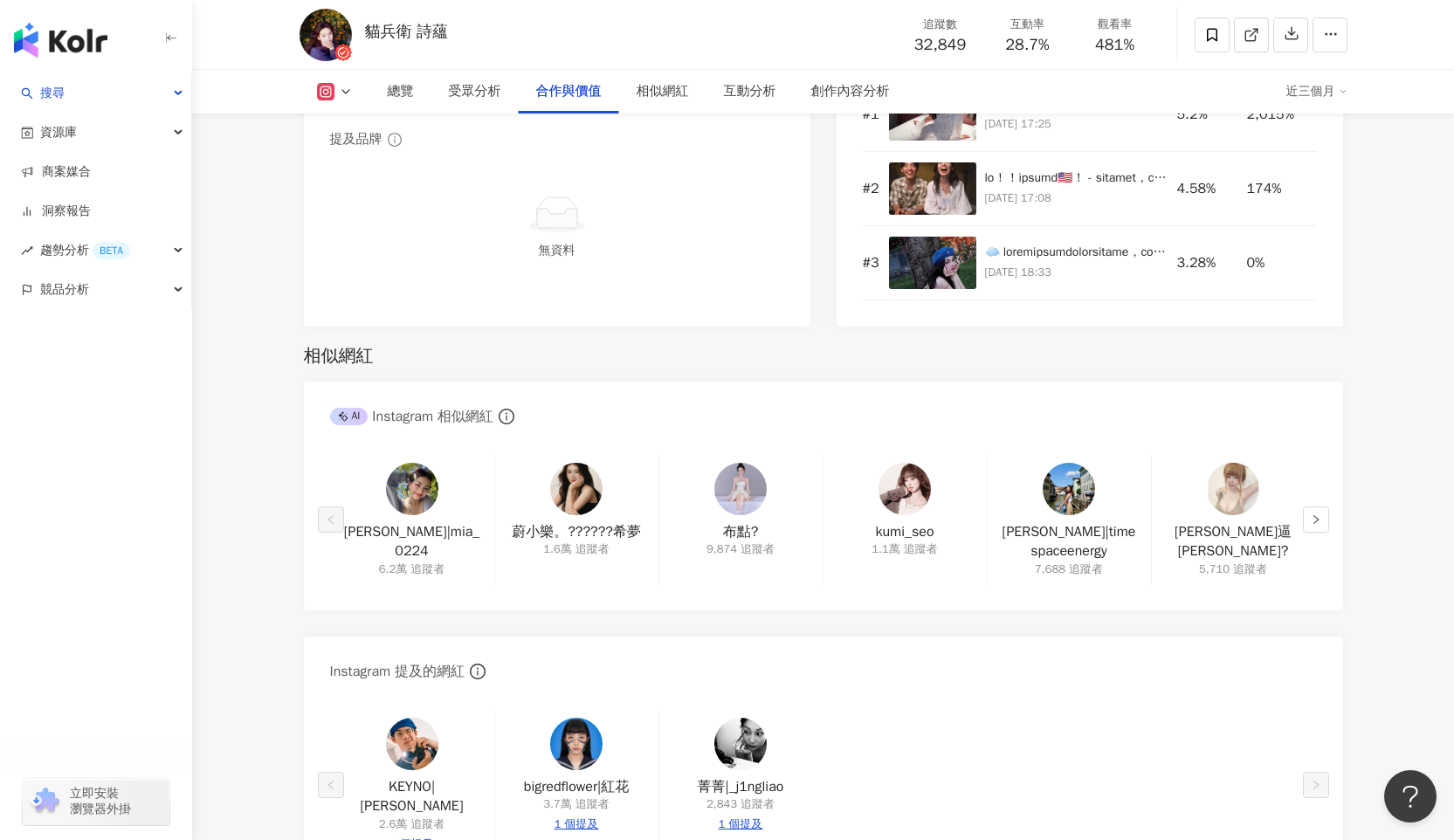 click at bounding box center [412, 489] 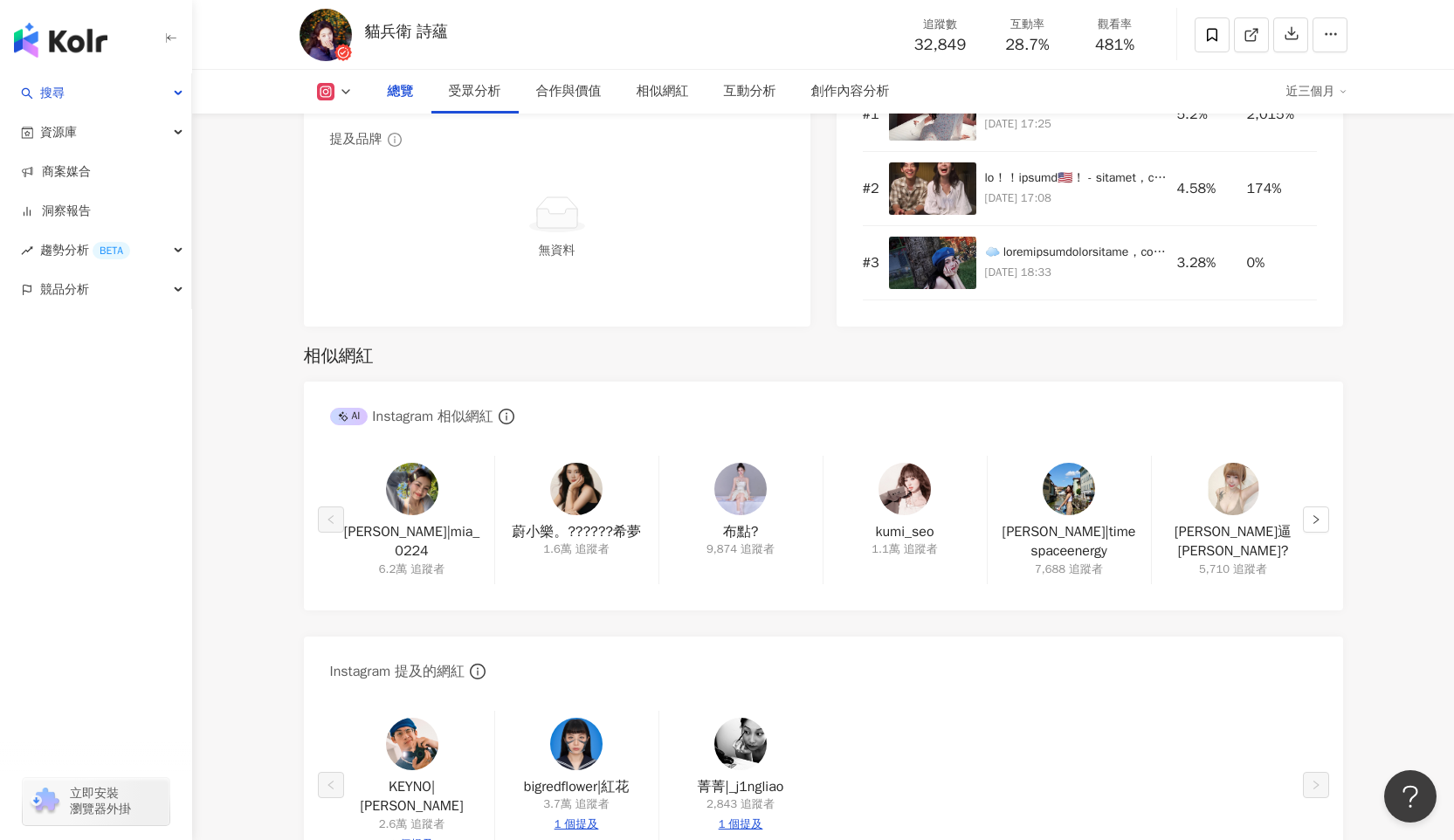 scroll, scrollTop: 23, scrollLeft: 0, axis: vertical 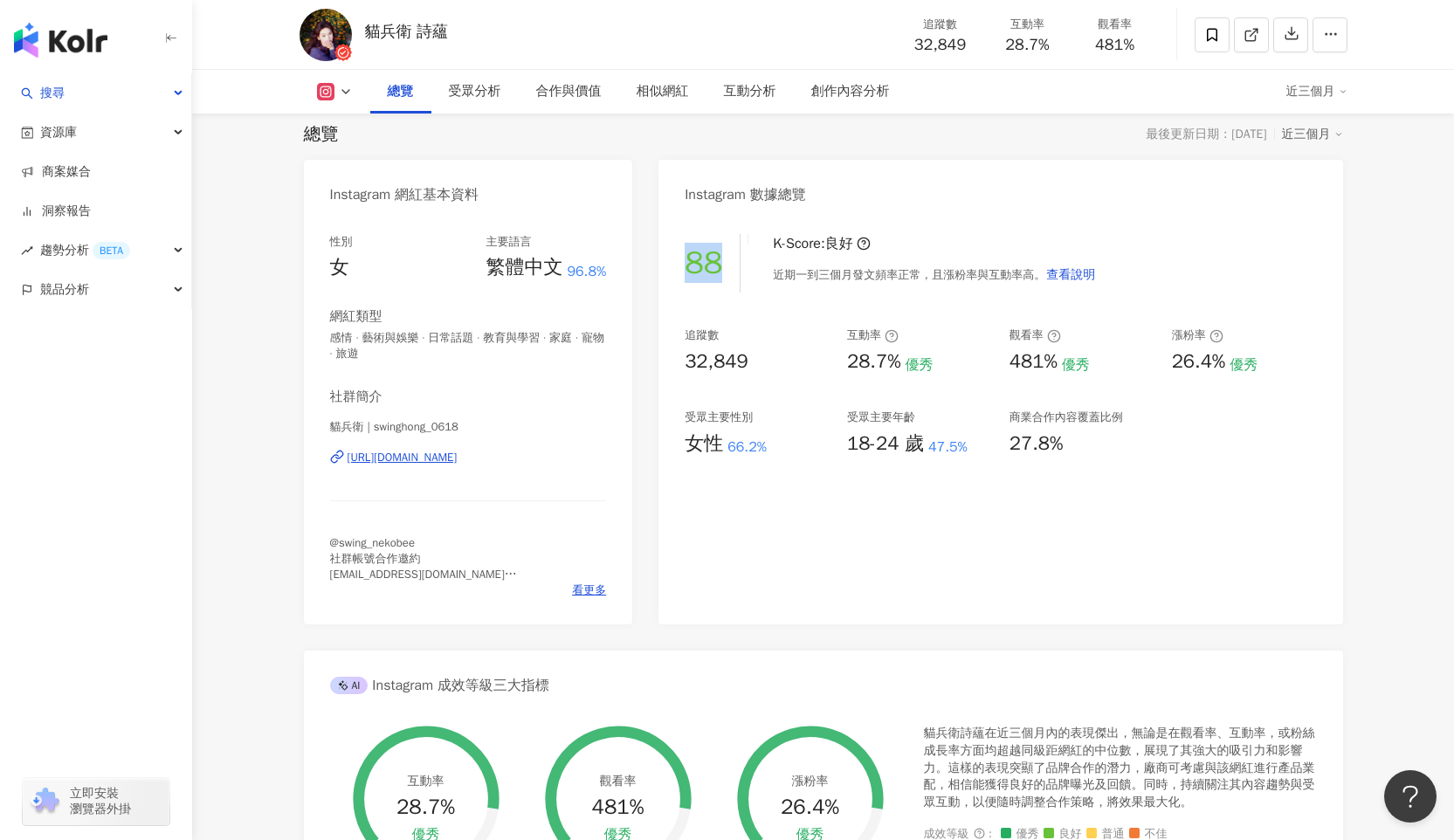 drag, startPoint x: 720, startPoint y: 267, endPoint x: 682, endPoint y: 265, distance: 38.0526 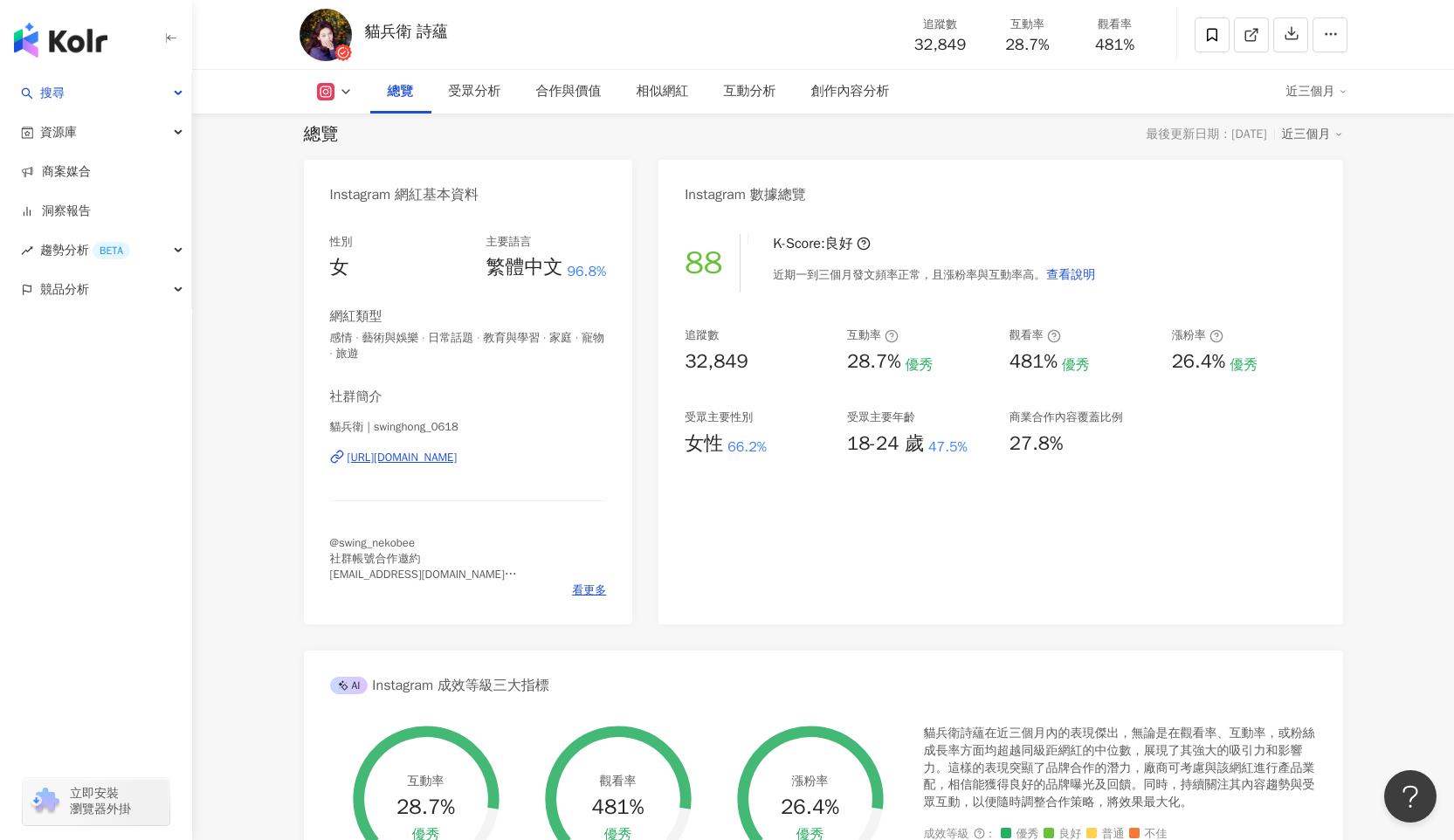 click on "88 K-Score :   良好 近期一到三個月發文頻率正常，且漲粉率與互動率高。 查看說明 追蹤數   32,849 互動率   28.7% 優秀 觀看率   481% 優秀 漲粉率   26.4% 優秀 受眾主要性別   女性 66.2% 受眾主要年齡   18-24 歲 47.5% 商業合作內容覆蓋比例   27.8%" at bounding box center [1000, 420] 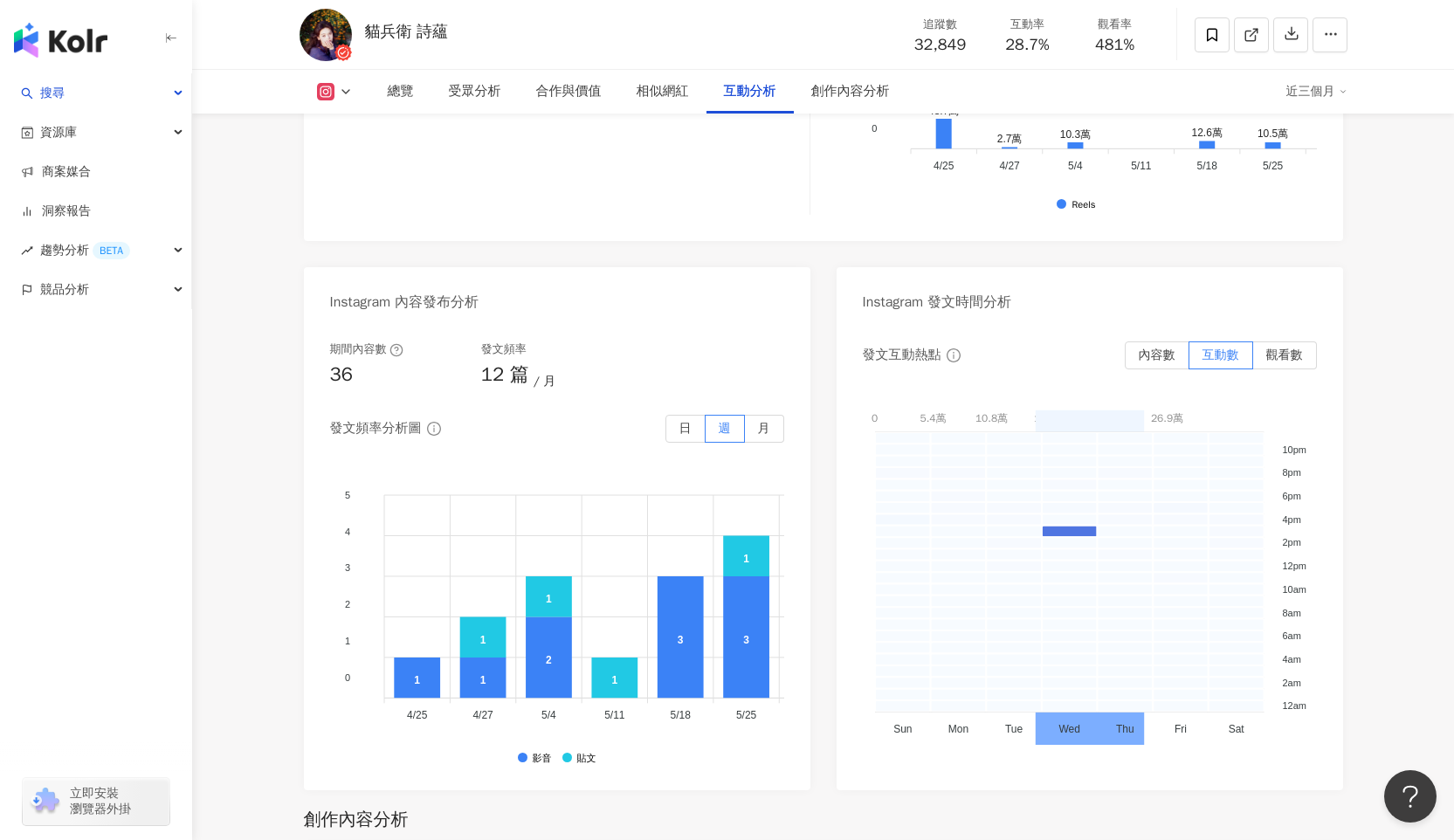 scroll, scrollTop: 4341, scrollLeft: 0, axis: vertical 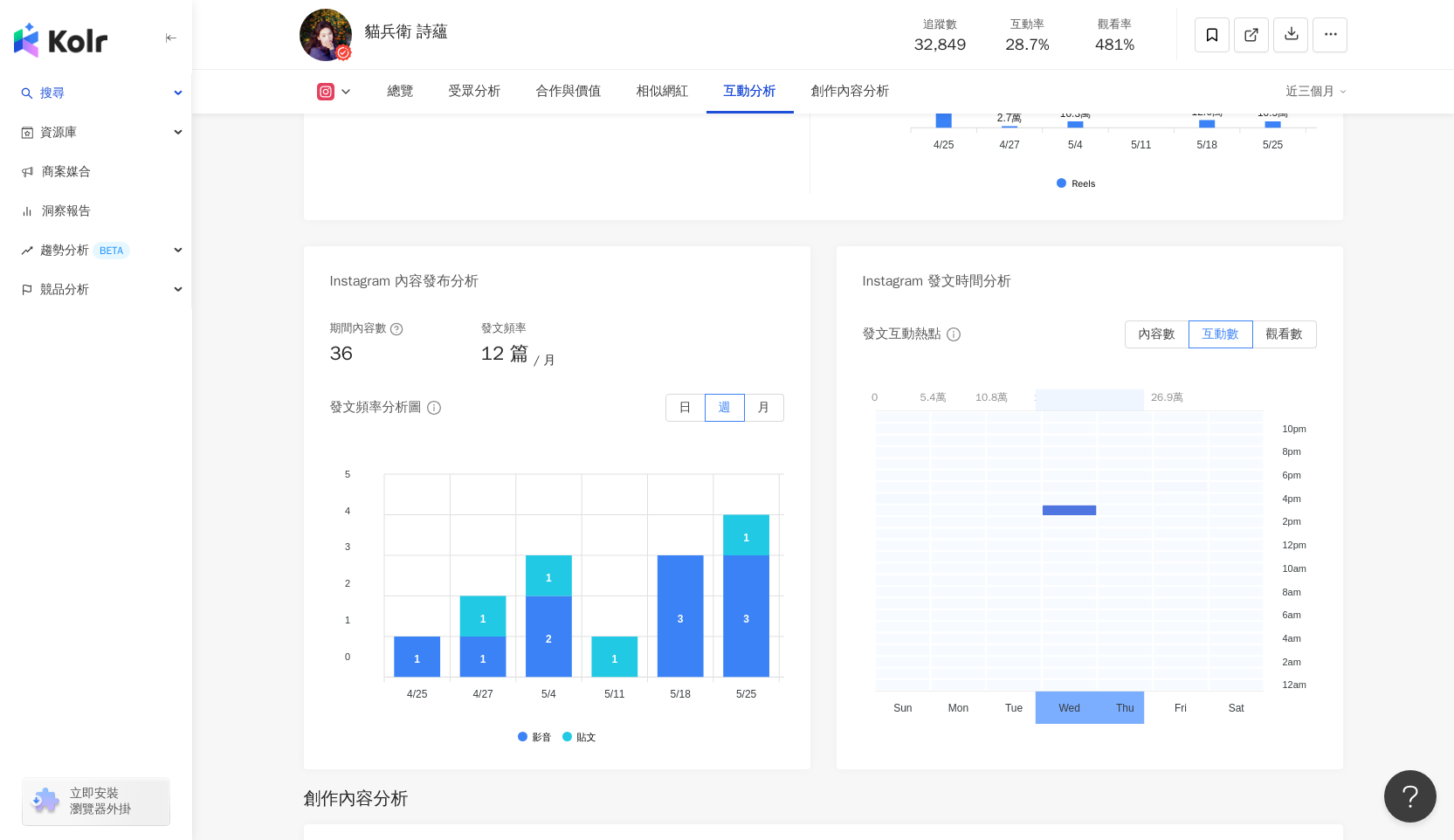 click on "發文頻率" at bounding box center [556, 328] 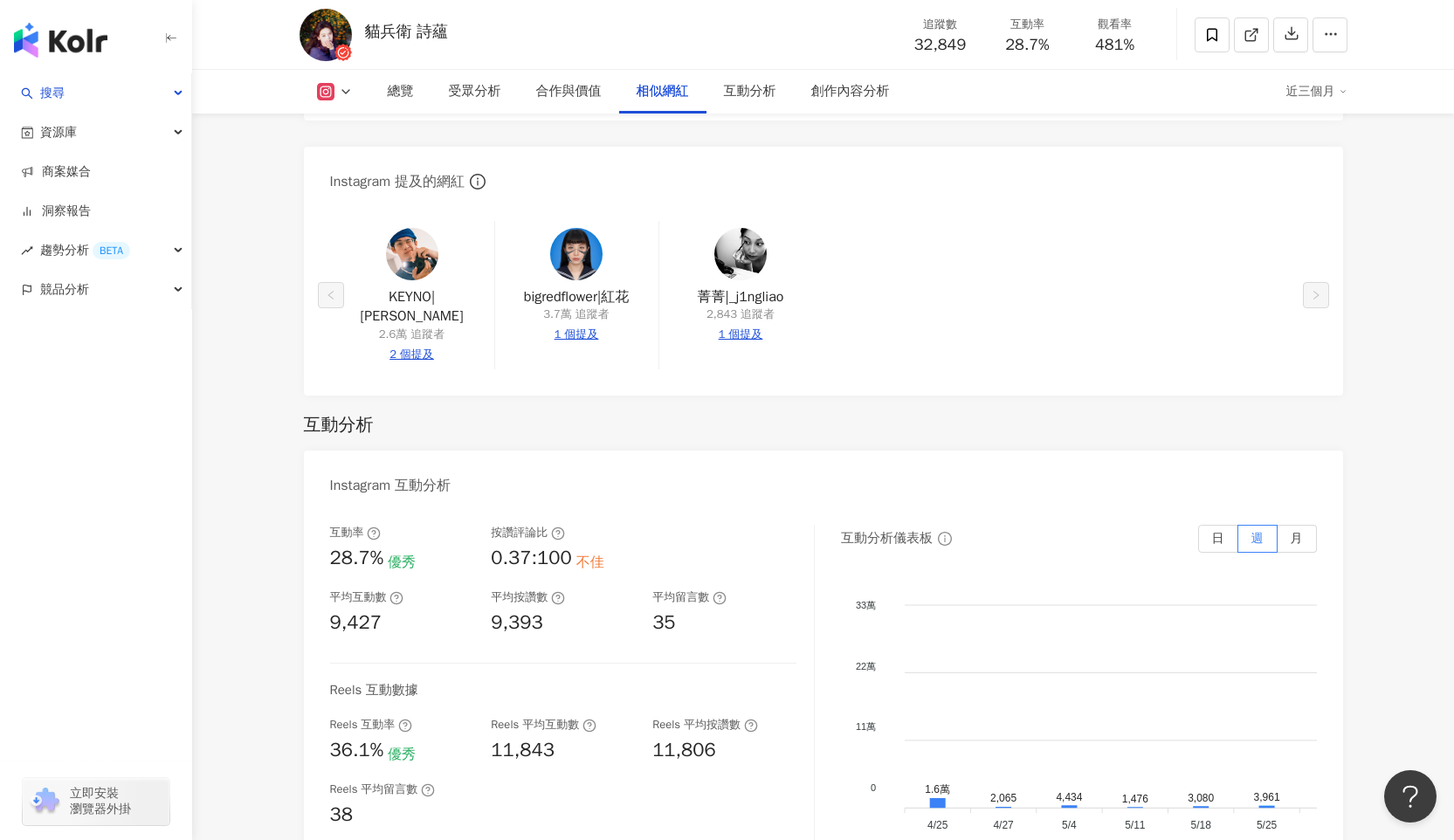 scroll, scrollTop: 3202, scrollLeft: 0, axis: vertical 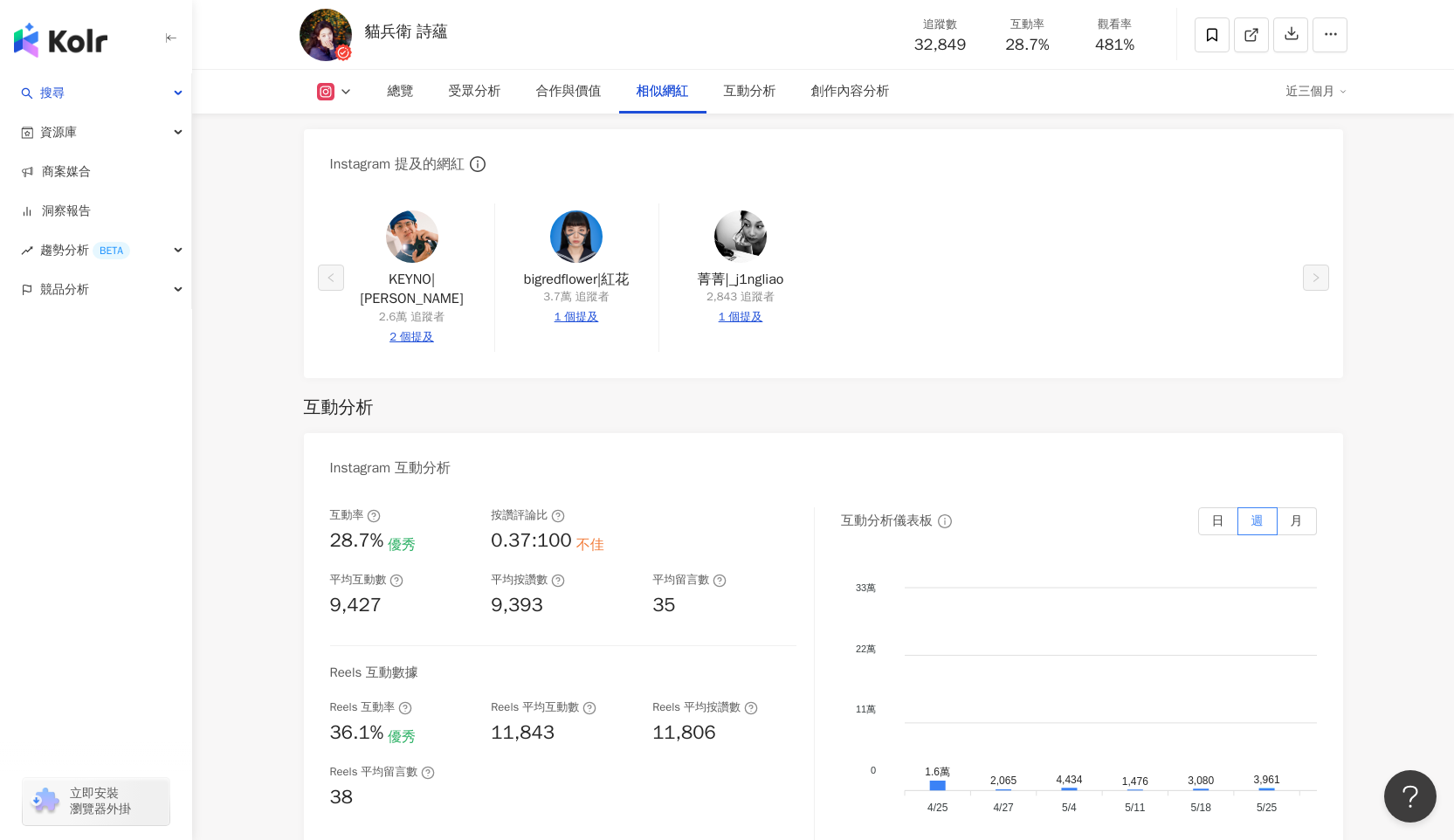 click at bounding box center (412, 237) 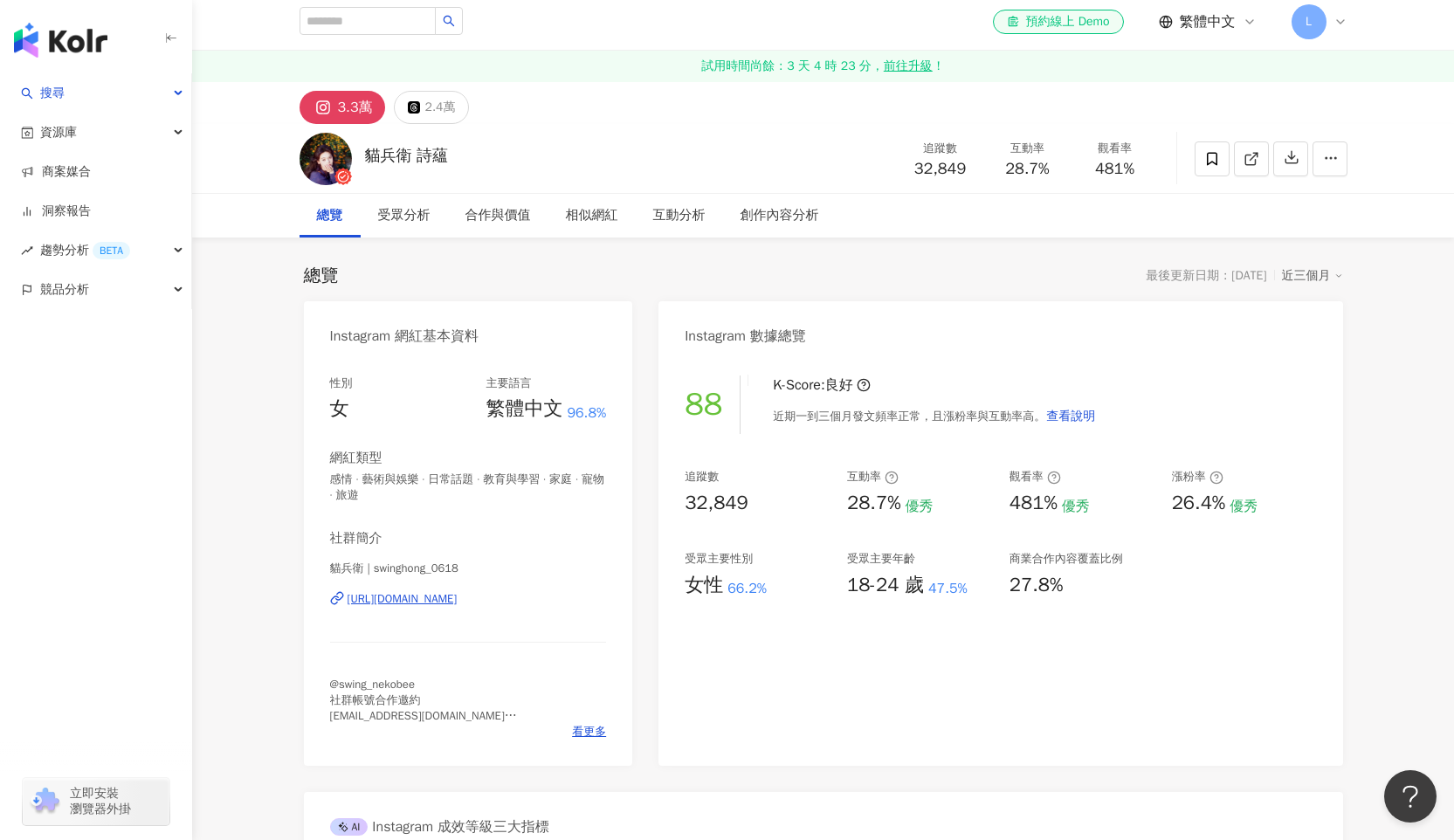 scroll, scrollTop: 0, scrollLeft: 0, axis: both 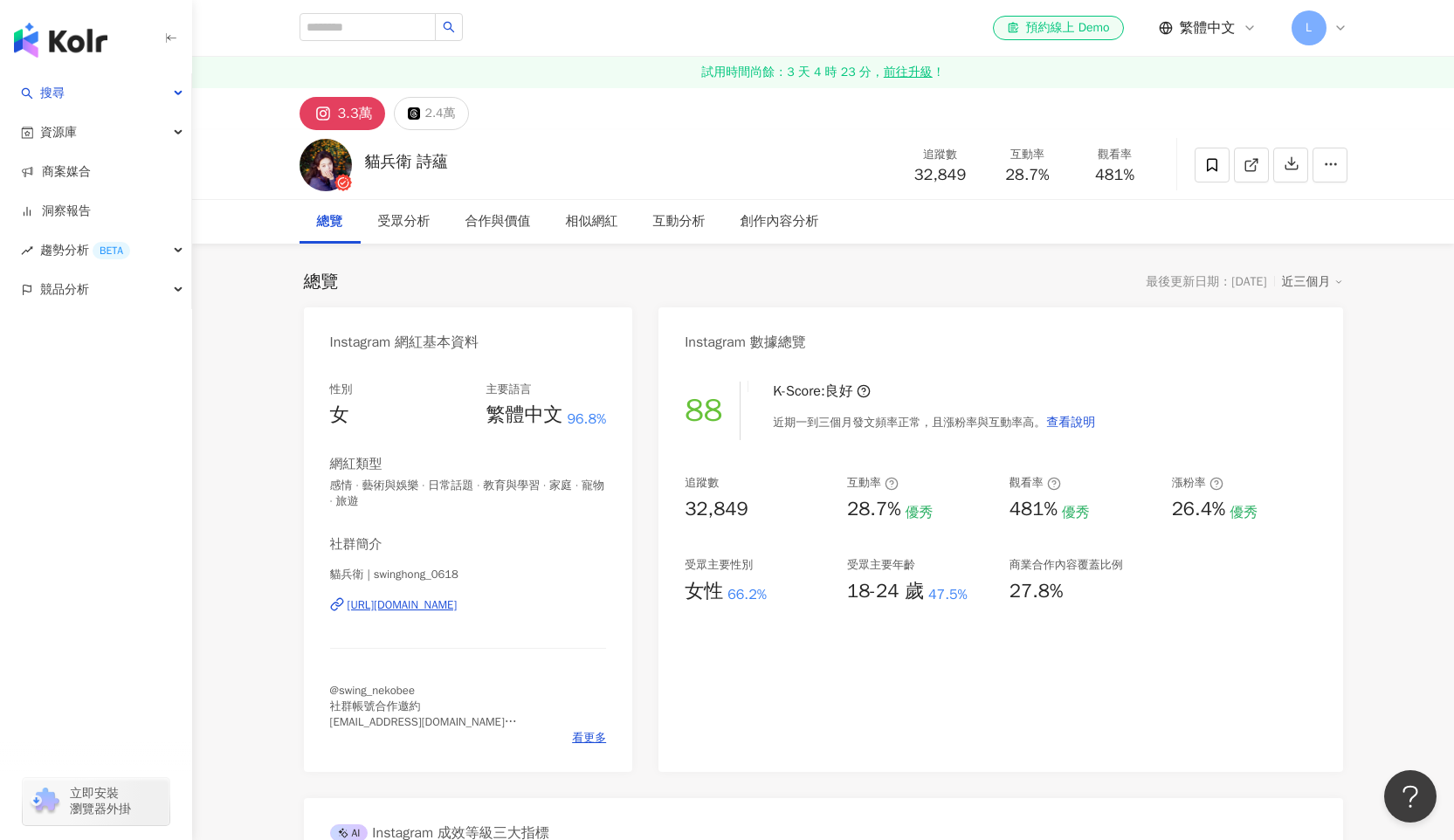 click 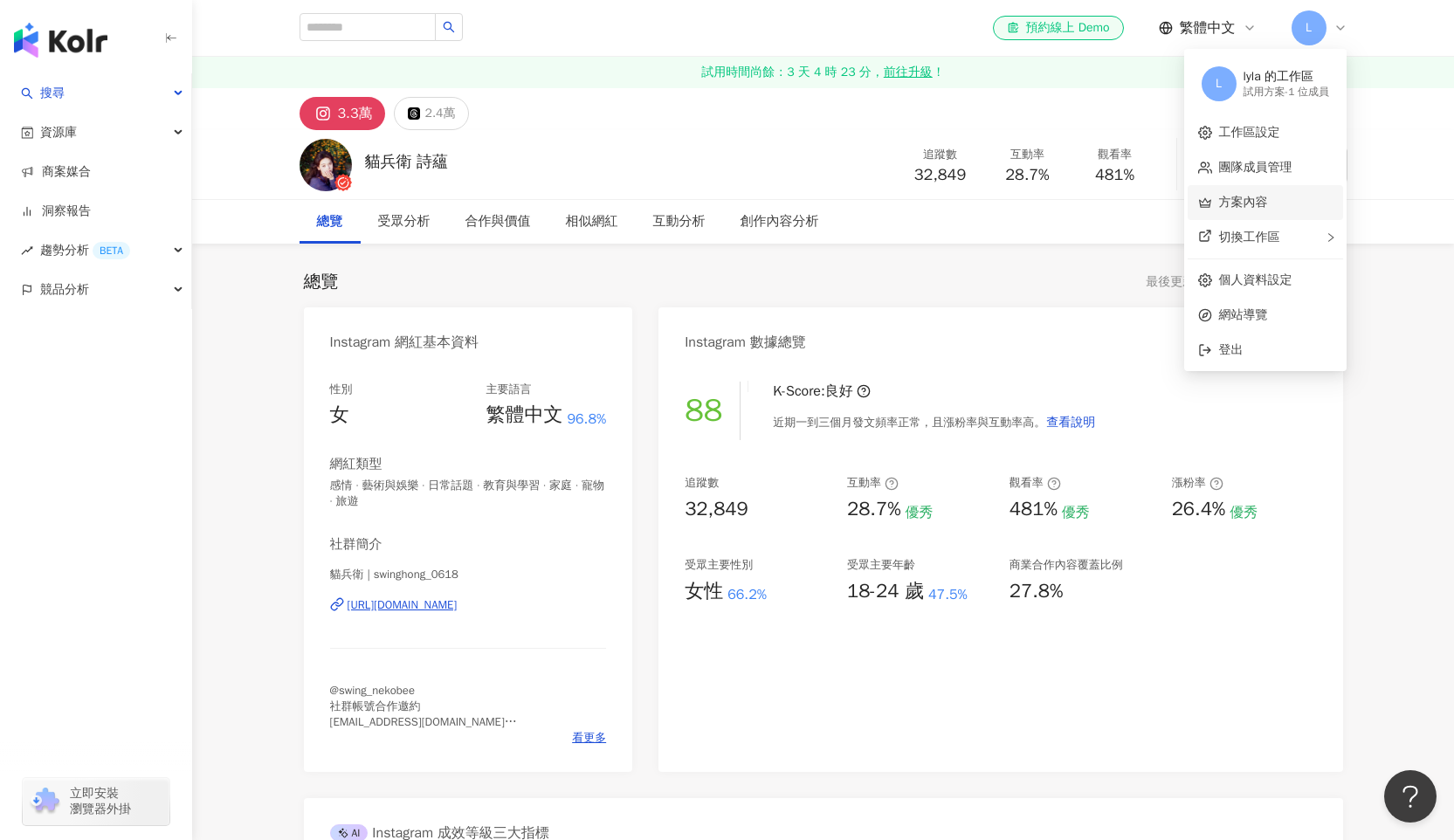 click on "方案內容" at bounding box center [1244, 202] 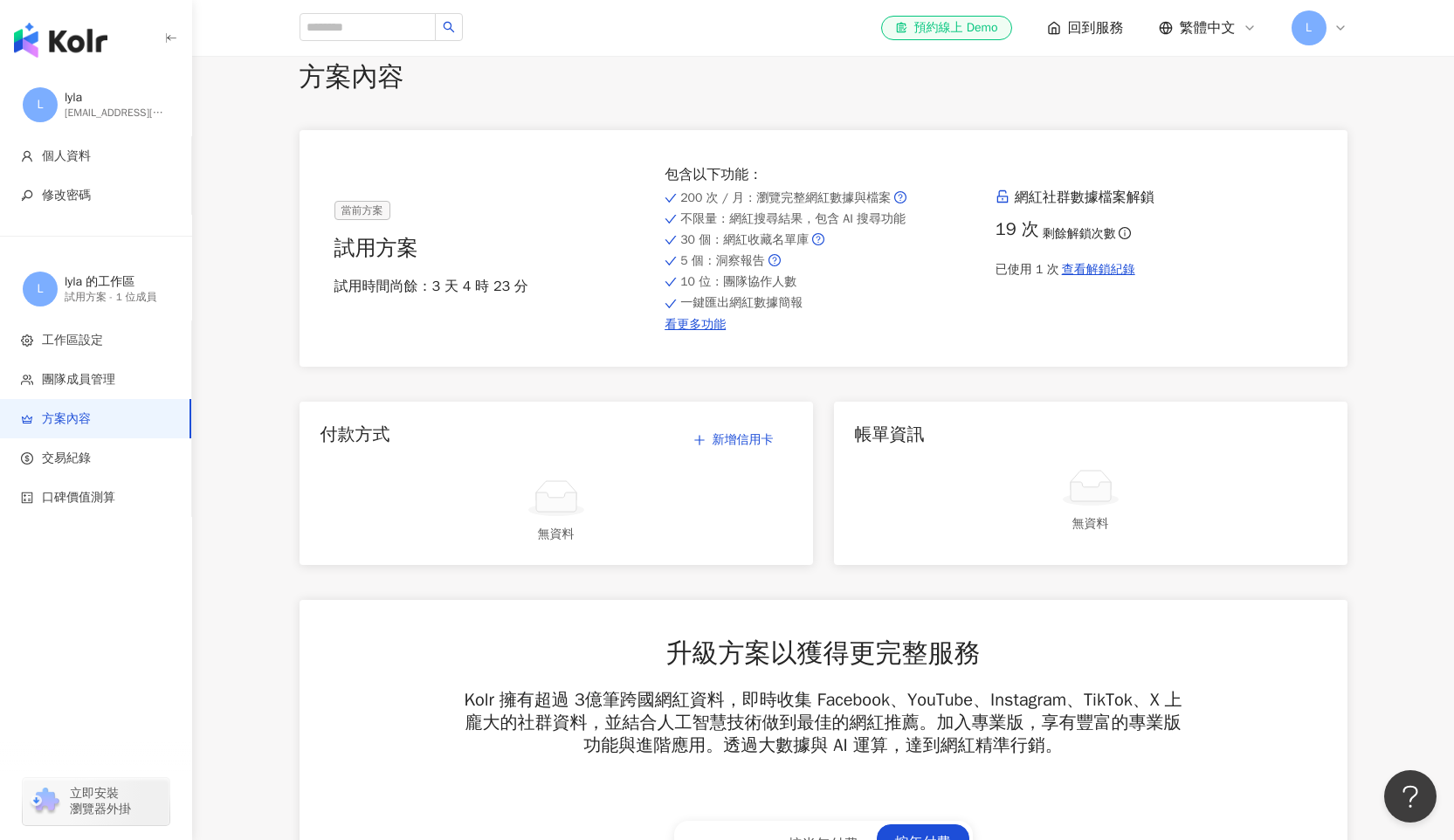 scroll, scrollTop: 33, scrollLeft: 0, axis: vertical 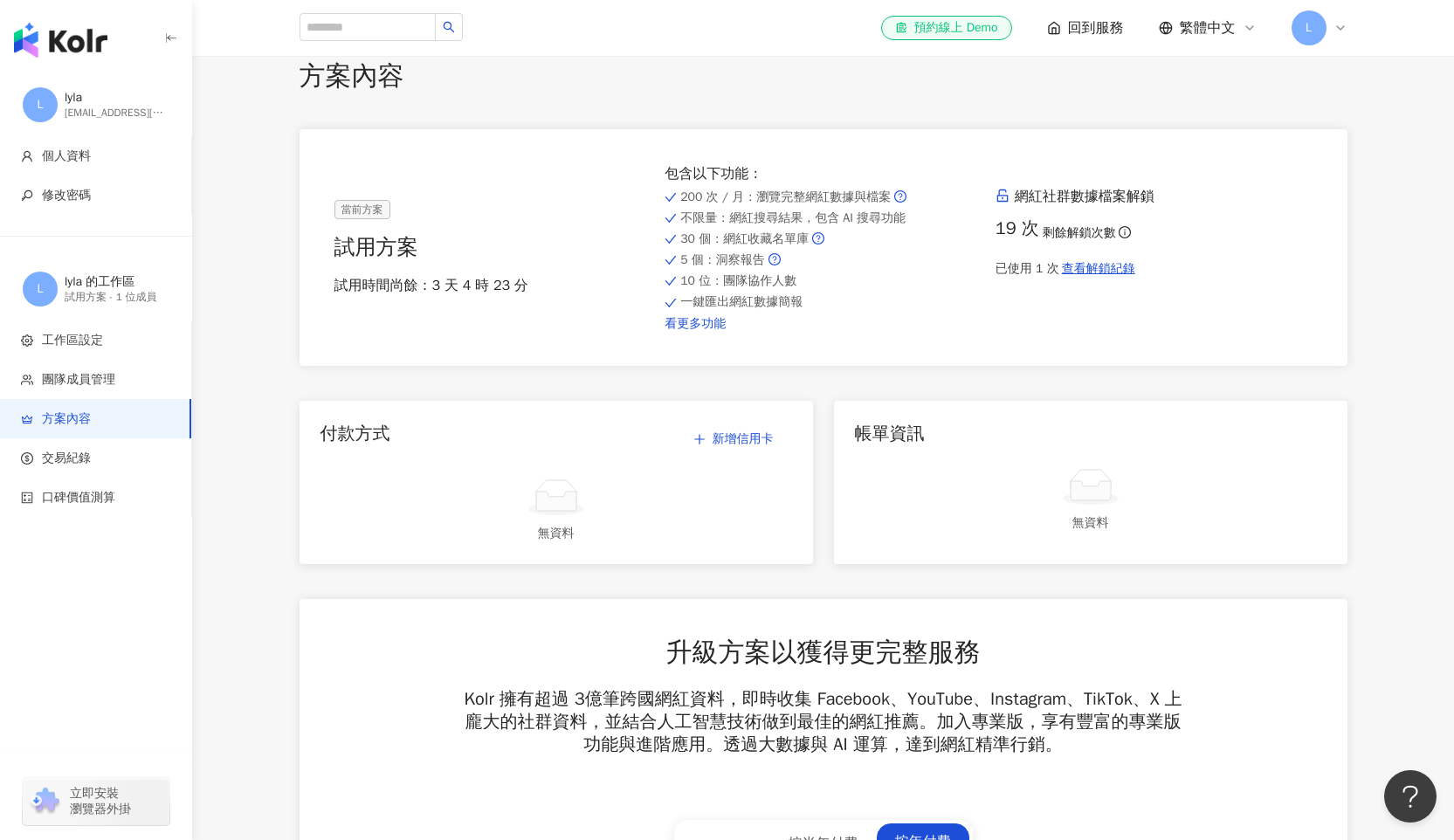 click on "看更多功能" at bounding box center [823, 324] 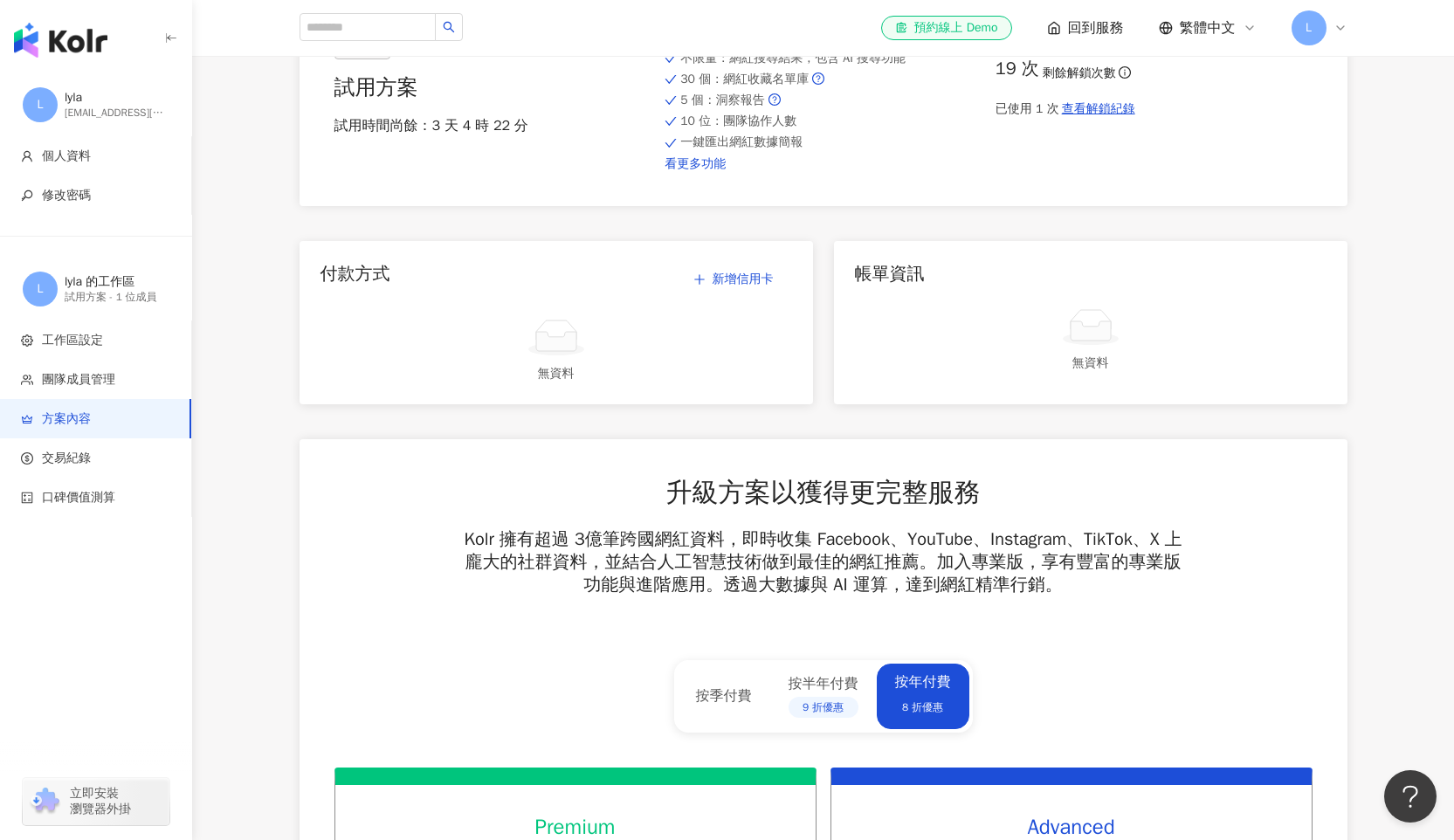 scroll, scrollTop: 0, scrollLeft: 0, axis: both 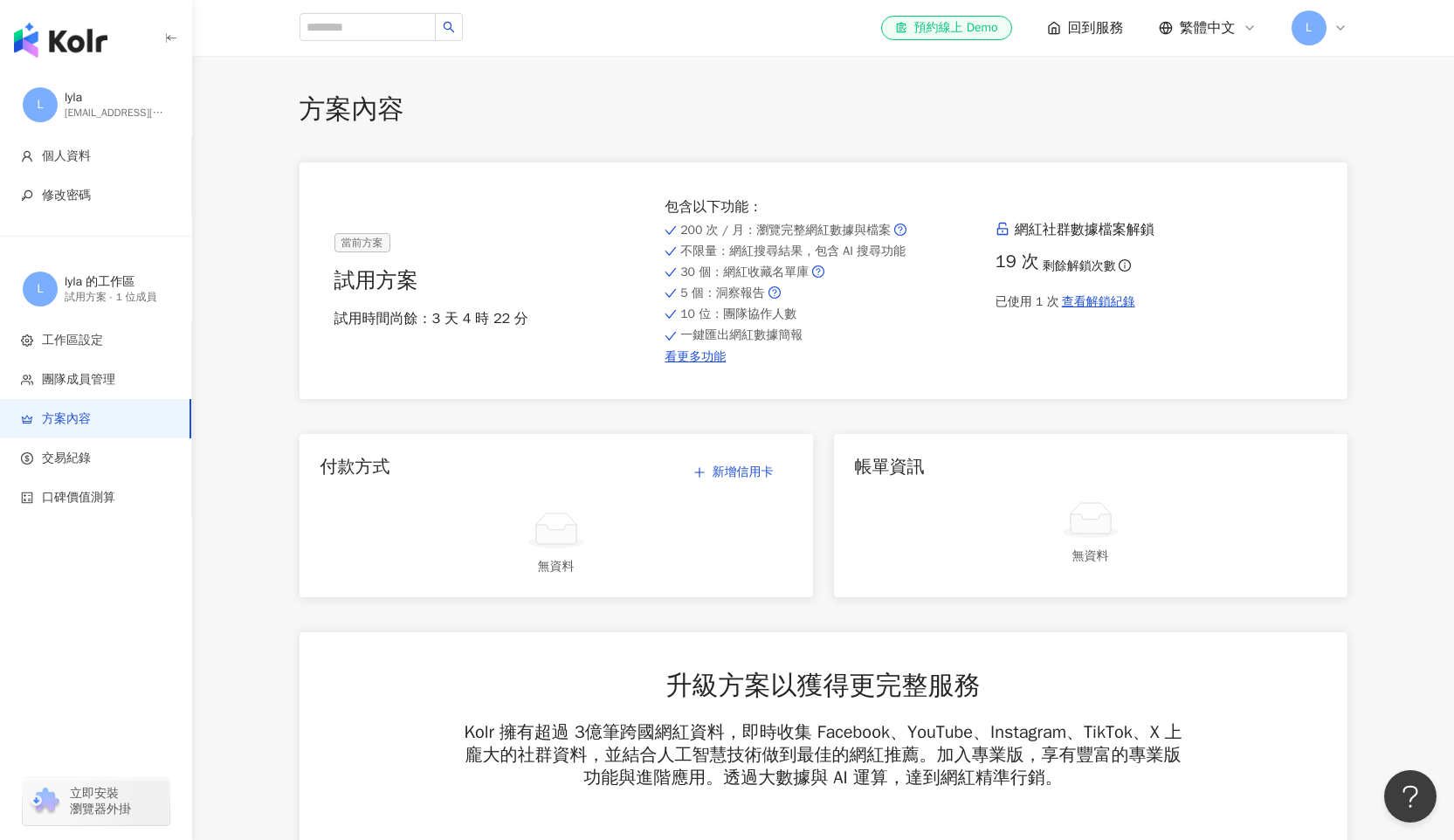click on "L" at bounding box center [1308, 28] 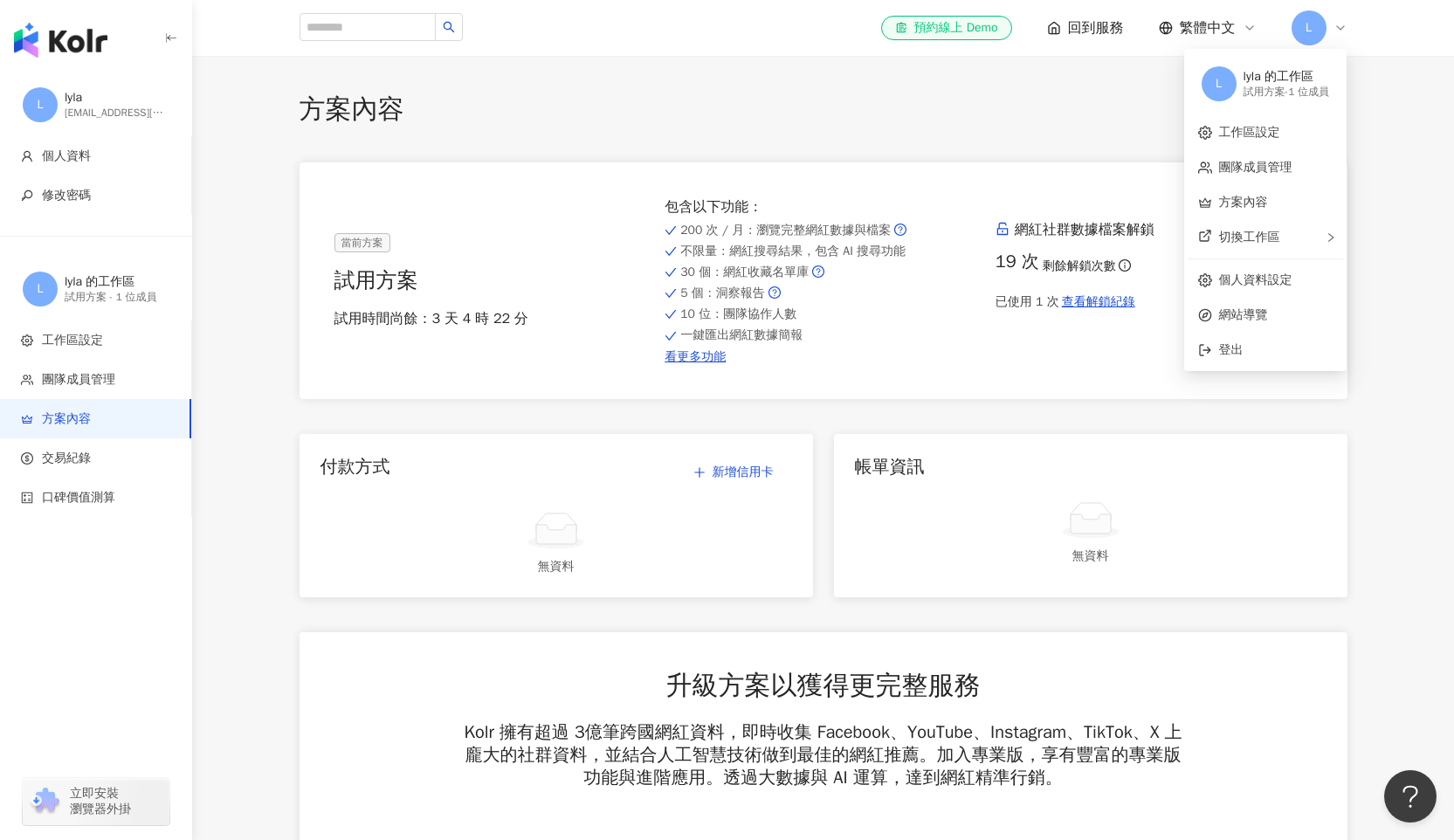 click on "方案內容 當前方案 試用方案 試用時間尚餘：3 天 4 時 22 分 包含以下功能 ：  200 次 / 月 ：瀏覽完整網紅數據與檔案  不限量 ：網紅搜尋結果，包含 AI 搜尋功能  30 個 ：網紅收藏名單庫  5 個 ：洞察報告  10 位 ：團隊協作人數 一鍵匯出網紅數據簡報 看更多功能 網紅社群數據檔案解鎖 19 次 剩餘解鎖次數 已使用 1 次 查看解鎖紀錄 付款方式 新增信用卡 無資料 帳單資訊 無資料 升級方案以獲得更完整服務 Kolr 擁有超過 3億筆跨國網紅資料，即時收集 Facebook、YouTube、Instagram、TikTok、X 上龐大的社群資料，並結合人工智慧技術做到最佳的網紅推薦。加入專業版，享有豐富的專業版功能與進階應用。透過大數據與 AI 運算，達到網紅精準行銷。 按季付費 按半年付費 9 折優惠 按年付費 8 折優惠 Premium 適合電商、品牌、中小型企業 TWD 144,000 /    年 TWD   180,000 升級購買  200 次 / 月" at bounding box center (823, 1028) 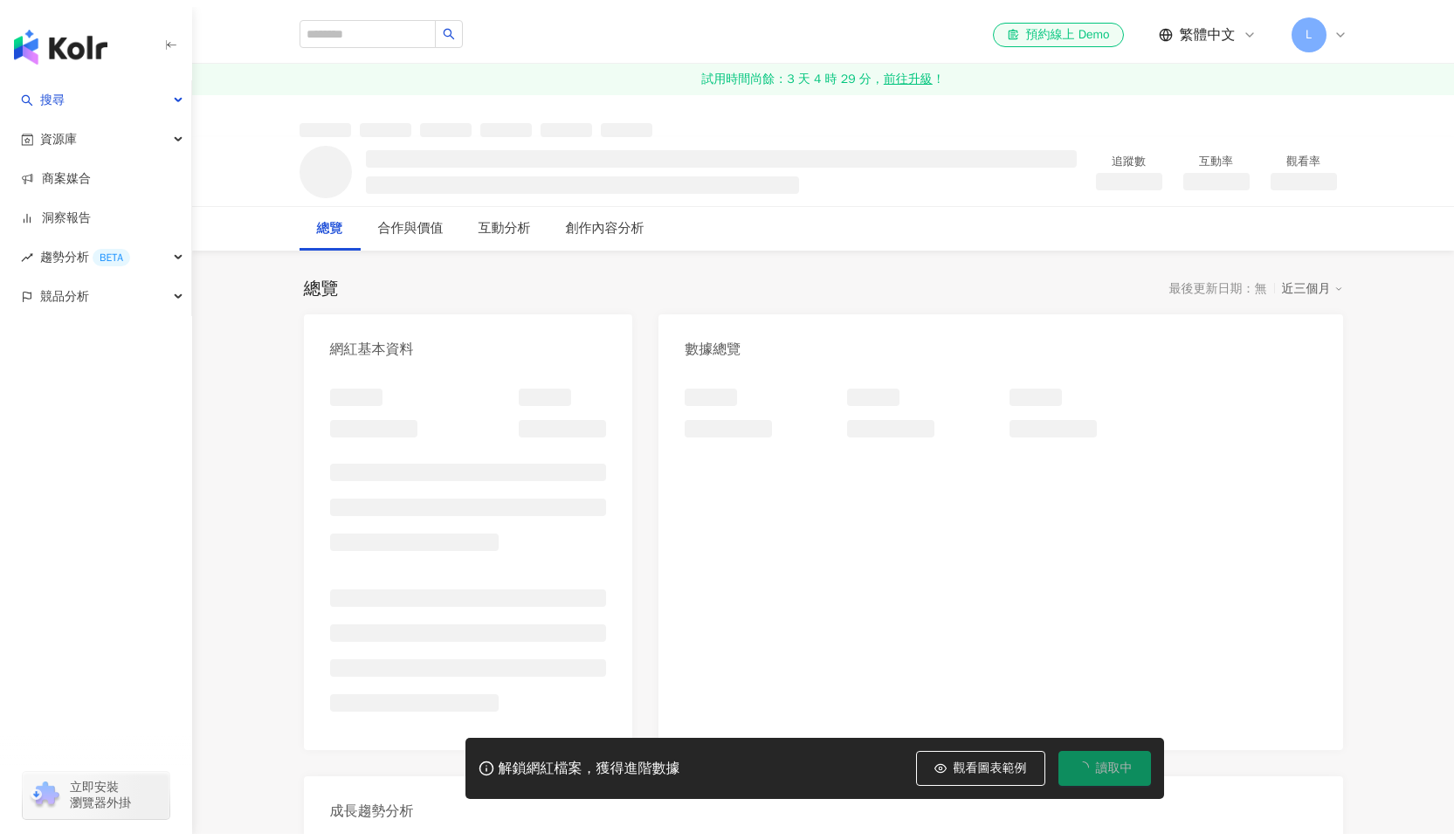 scroll, scrollTop: 0, scrollLeft: 0, axis: both 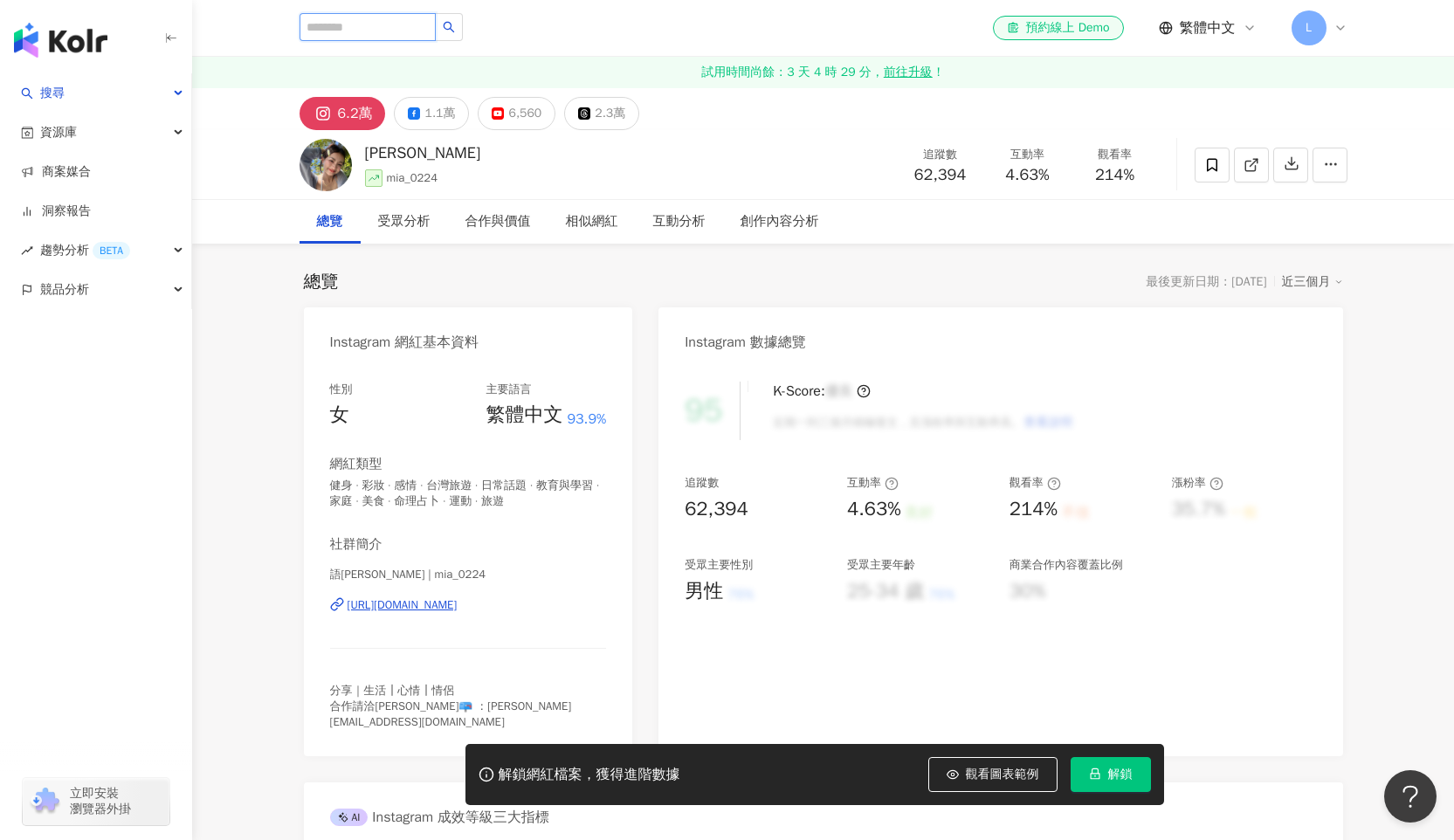 click at bounding box center (368, 27) 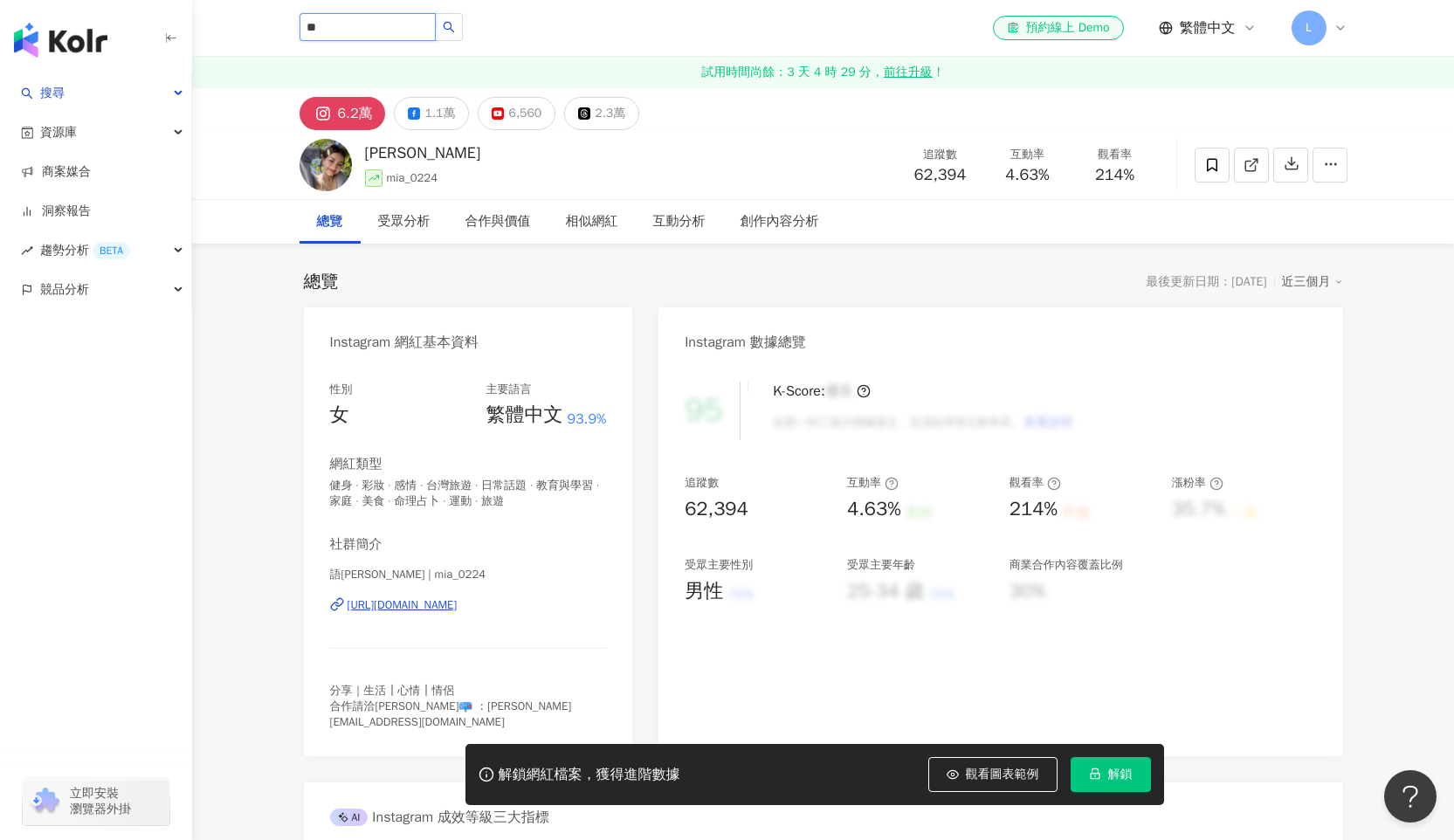 type on "**" 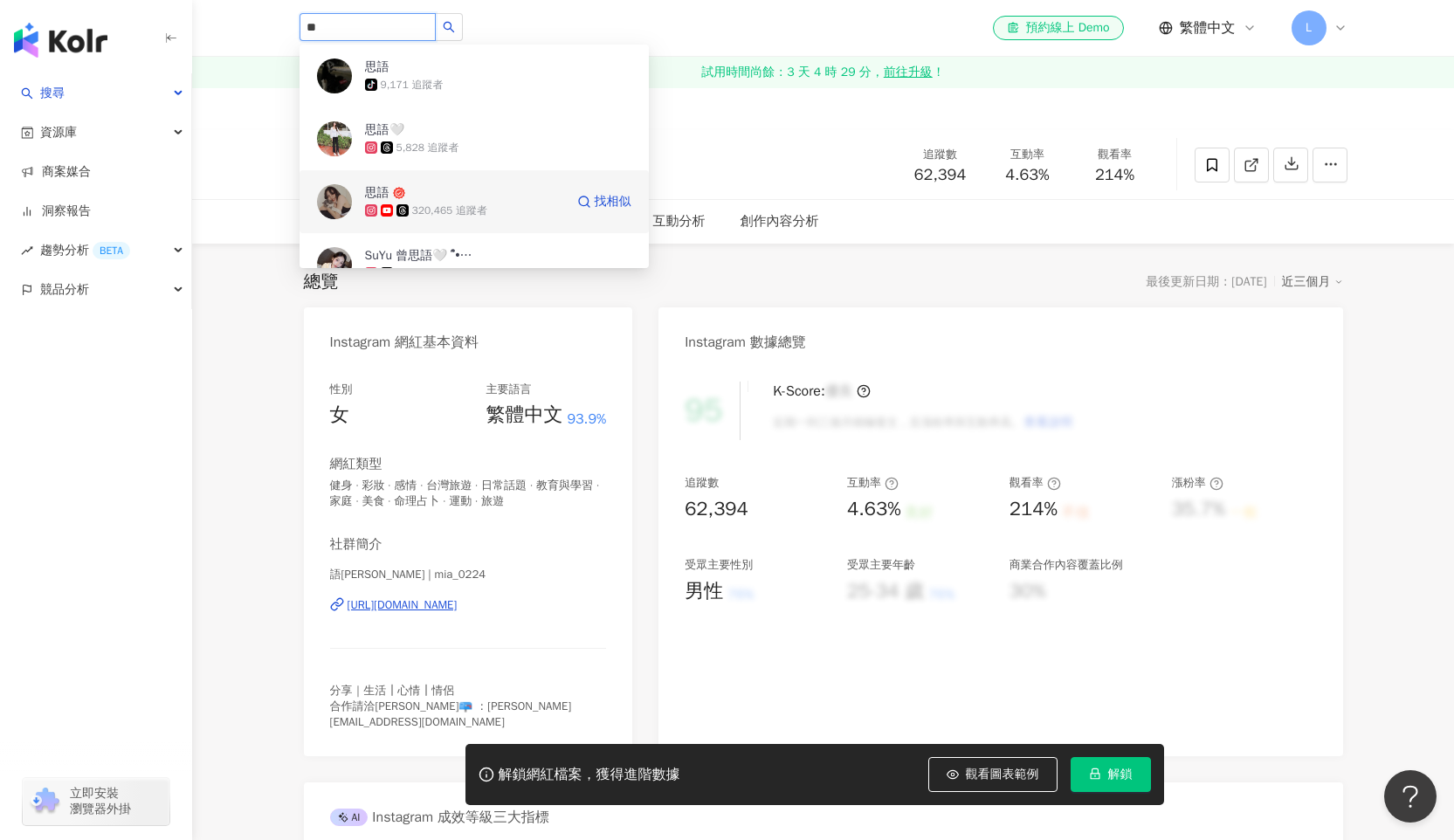 click on "思語 320,465   追蹤者 找相似" at bounding box center [474, 202] 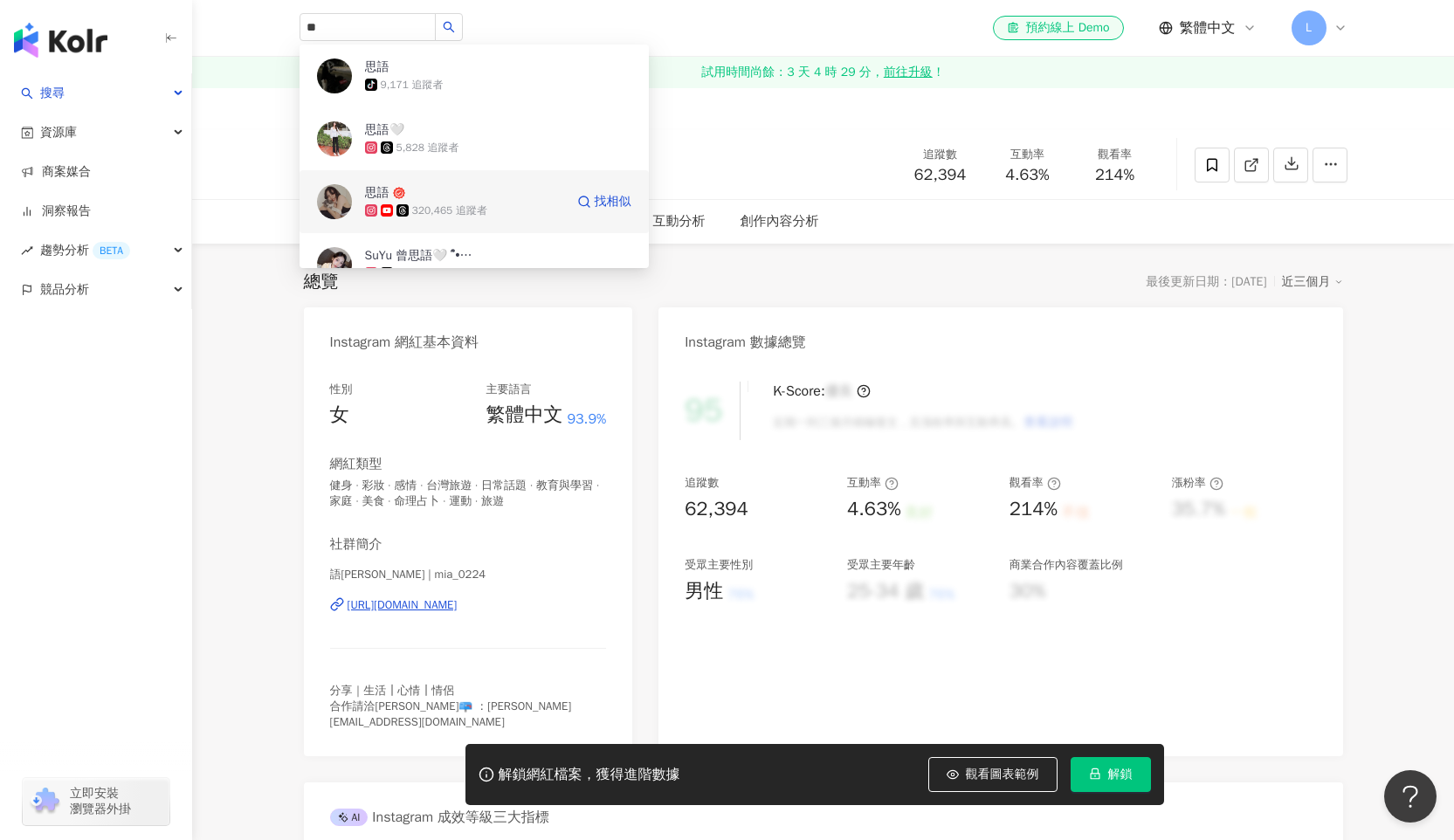 type 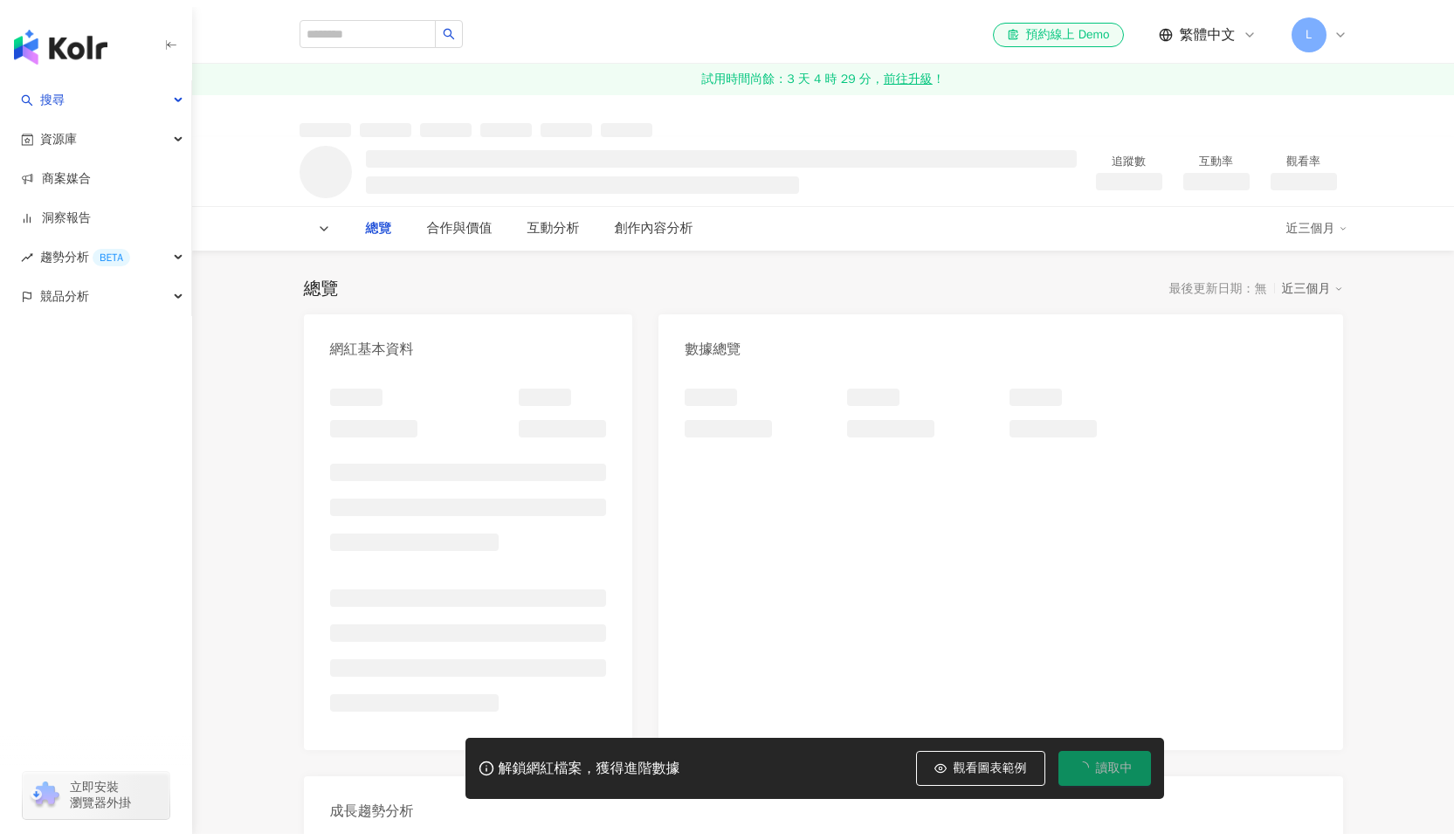 scroll, scrollTop: 0, scrollLeft: 0, axis: both 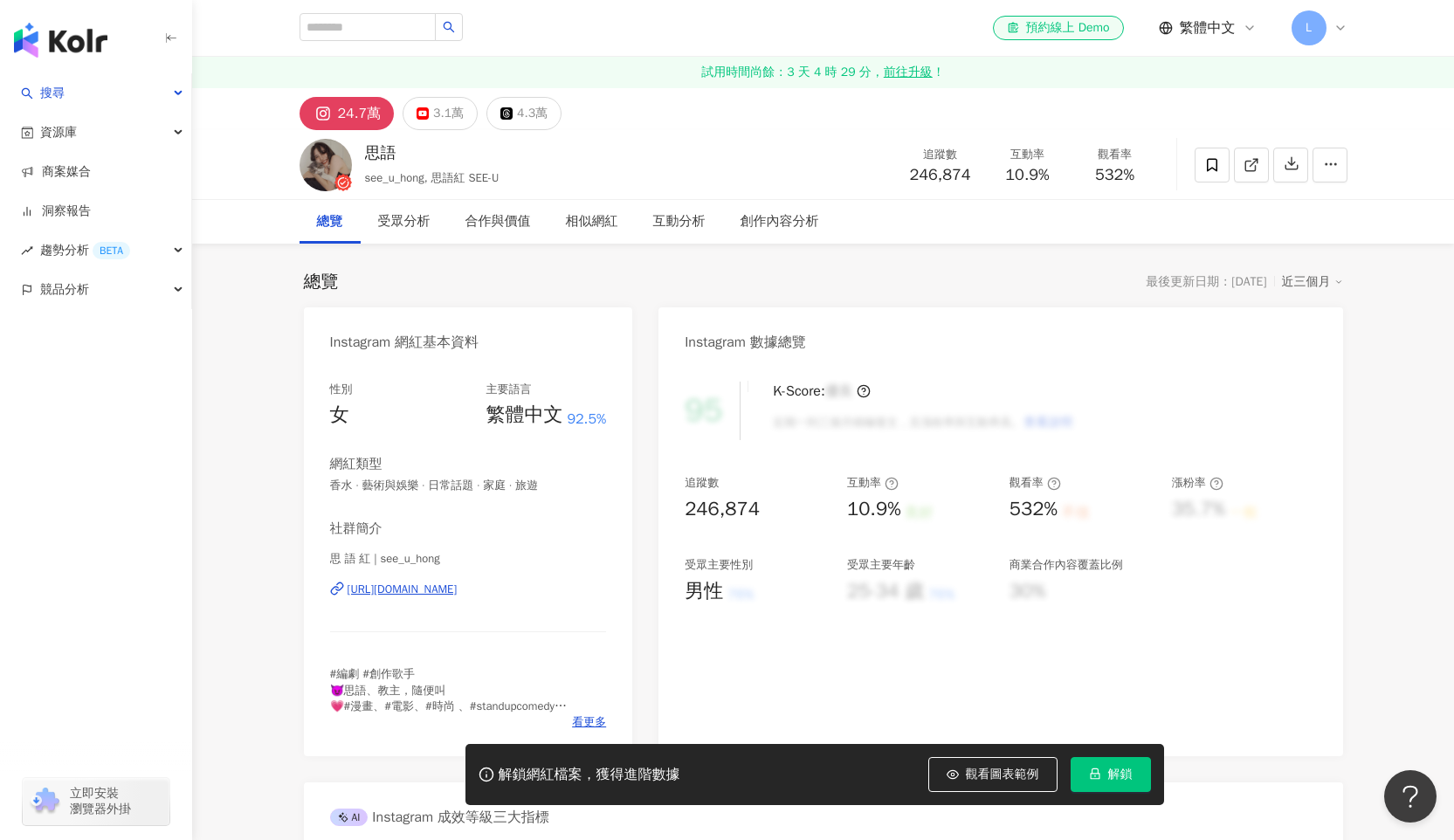 click on "解鎖" at bounding box center [1111, 775] 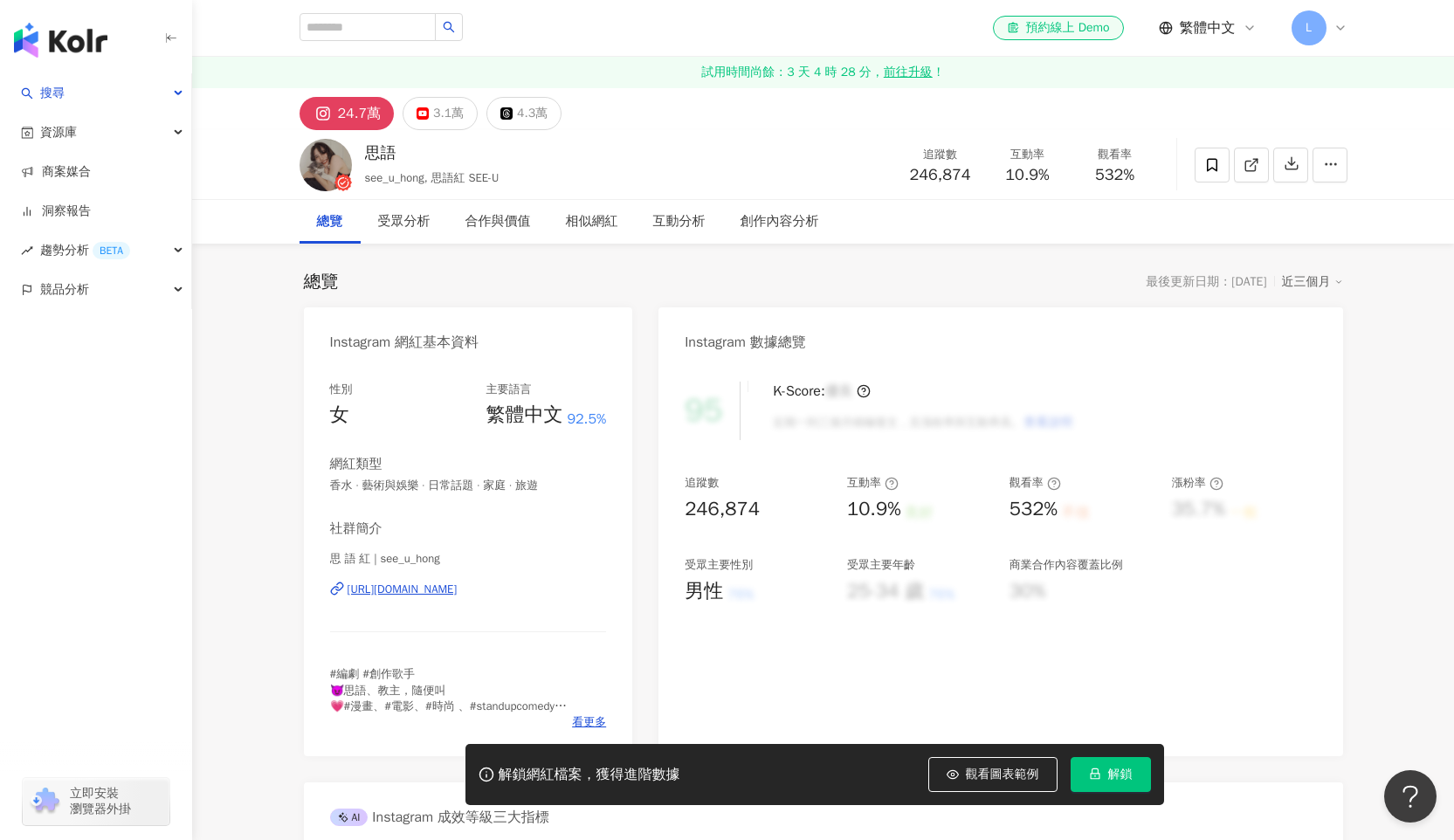 click on "總覽 K-Score ( Instagram ) 類型分布 受眾分析 ( Instagram, Threads, YouTube ) 提及的品牌與網紅 ( Instagram ) 相似網紅 ( Instagram, YouTube ) 成長趨勢分析 ( Instagram, Threads, YouTube ) 互動分析 觀看分析 發文頻率 Hashtag 分析 商業合作內容分析" at bounding box center (1110, 752) 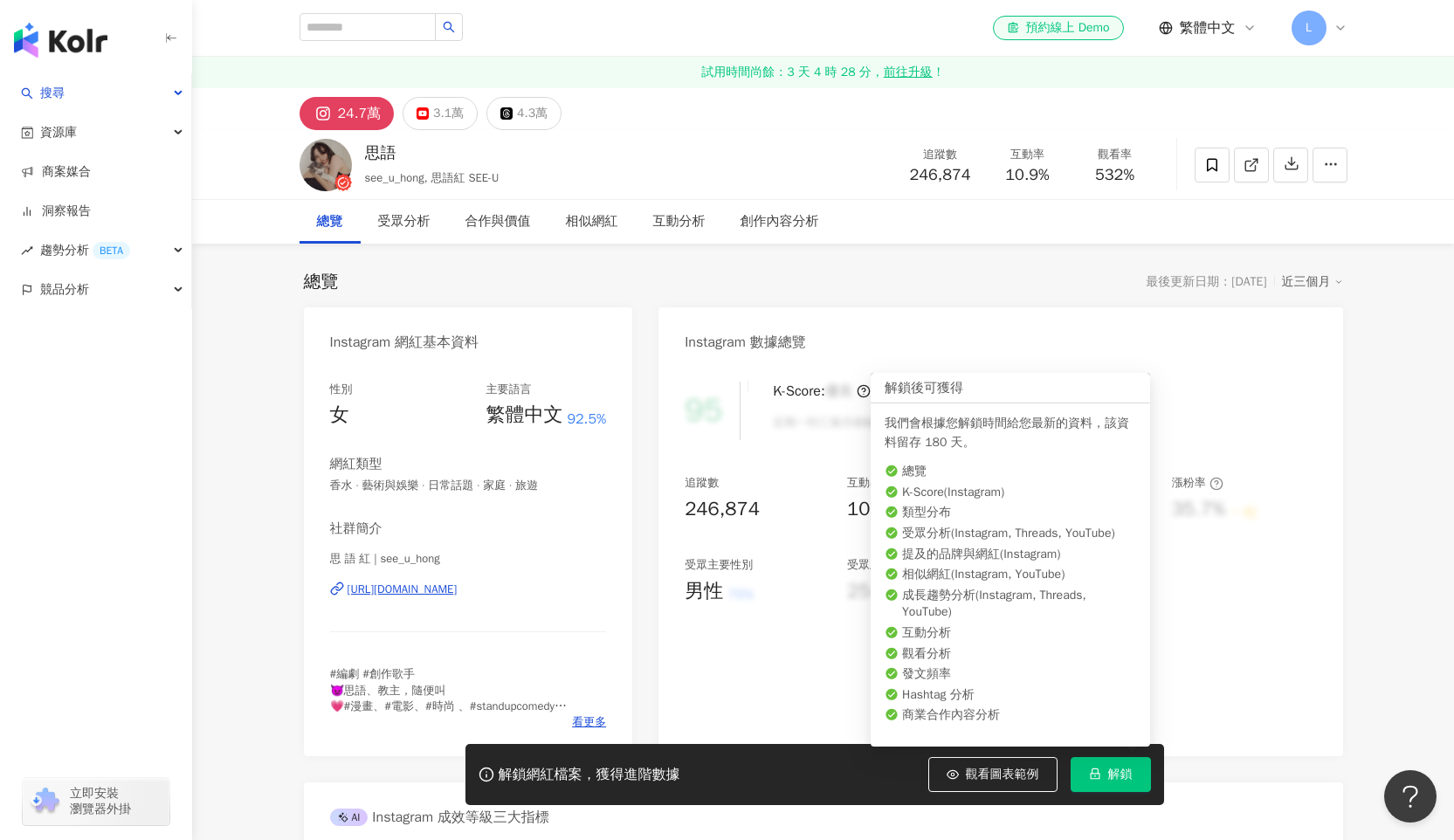 click on "解鎖" at bounding box center (1111, 775) 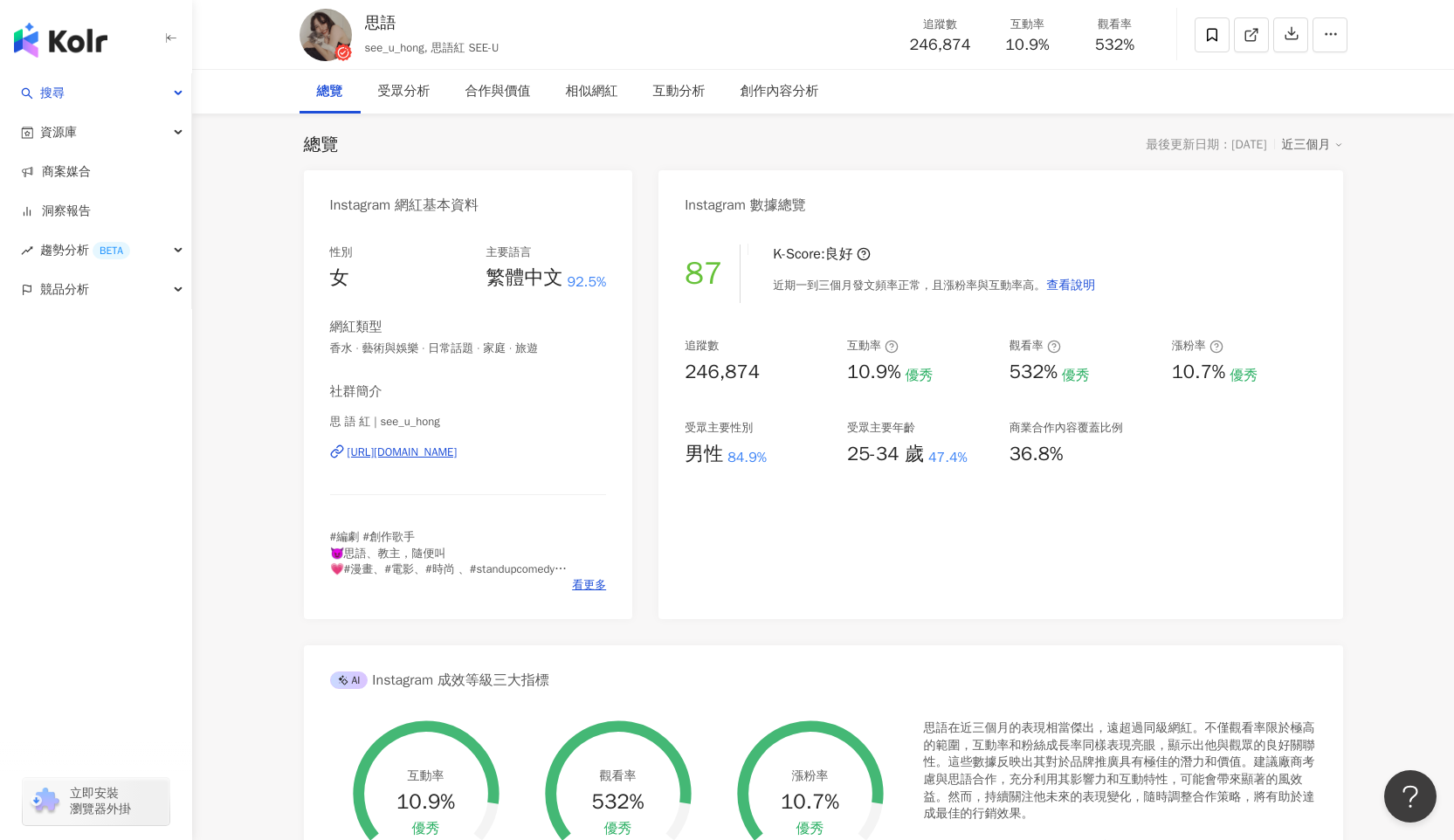 scroll, scrollTop: 148, scrollLeft: 0, axis: vertical 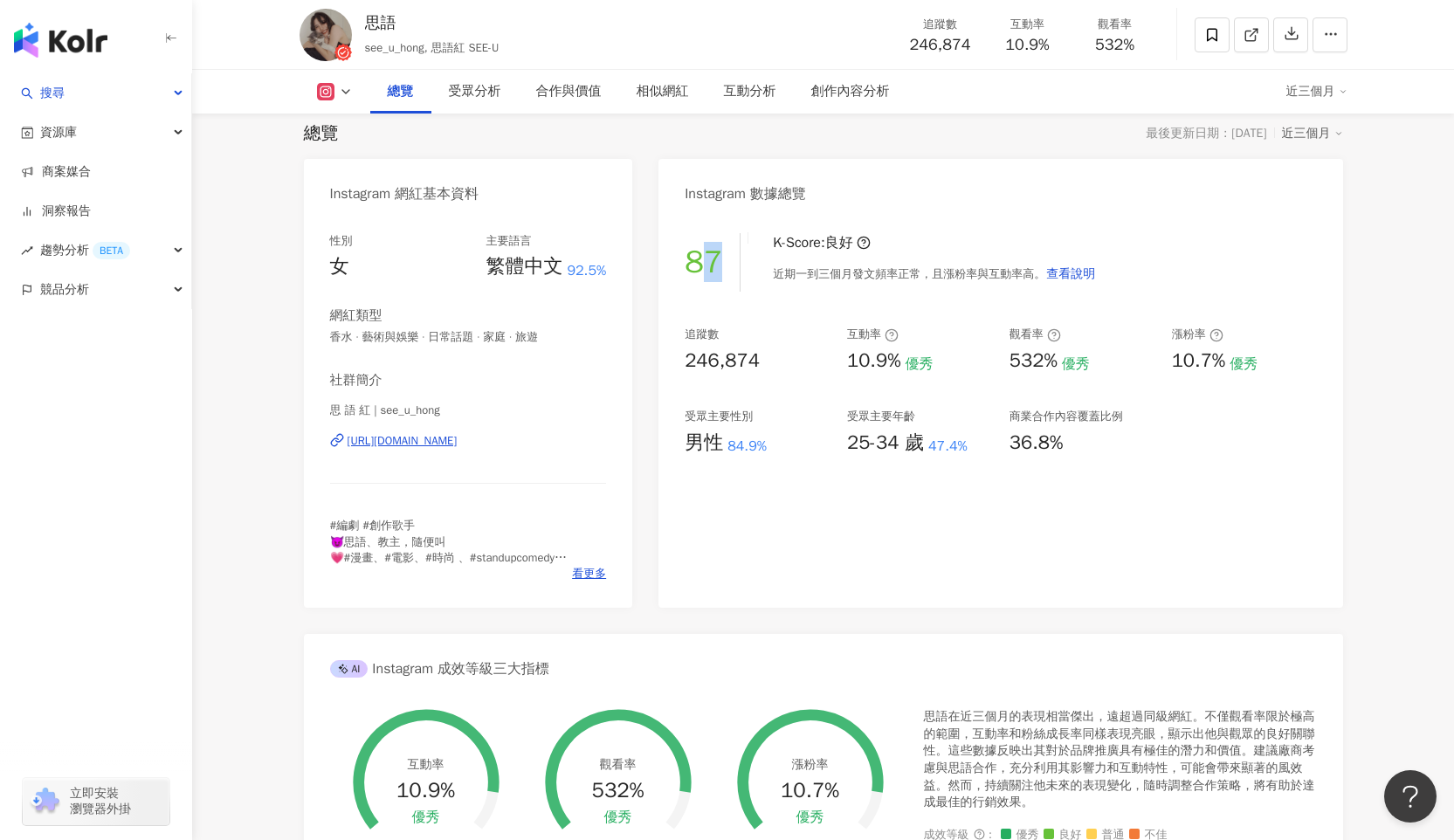 drag, startPoint x: 719, startPoint y: 262, endPoint x: 696, endPoint y: 262, distance: 23 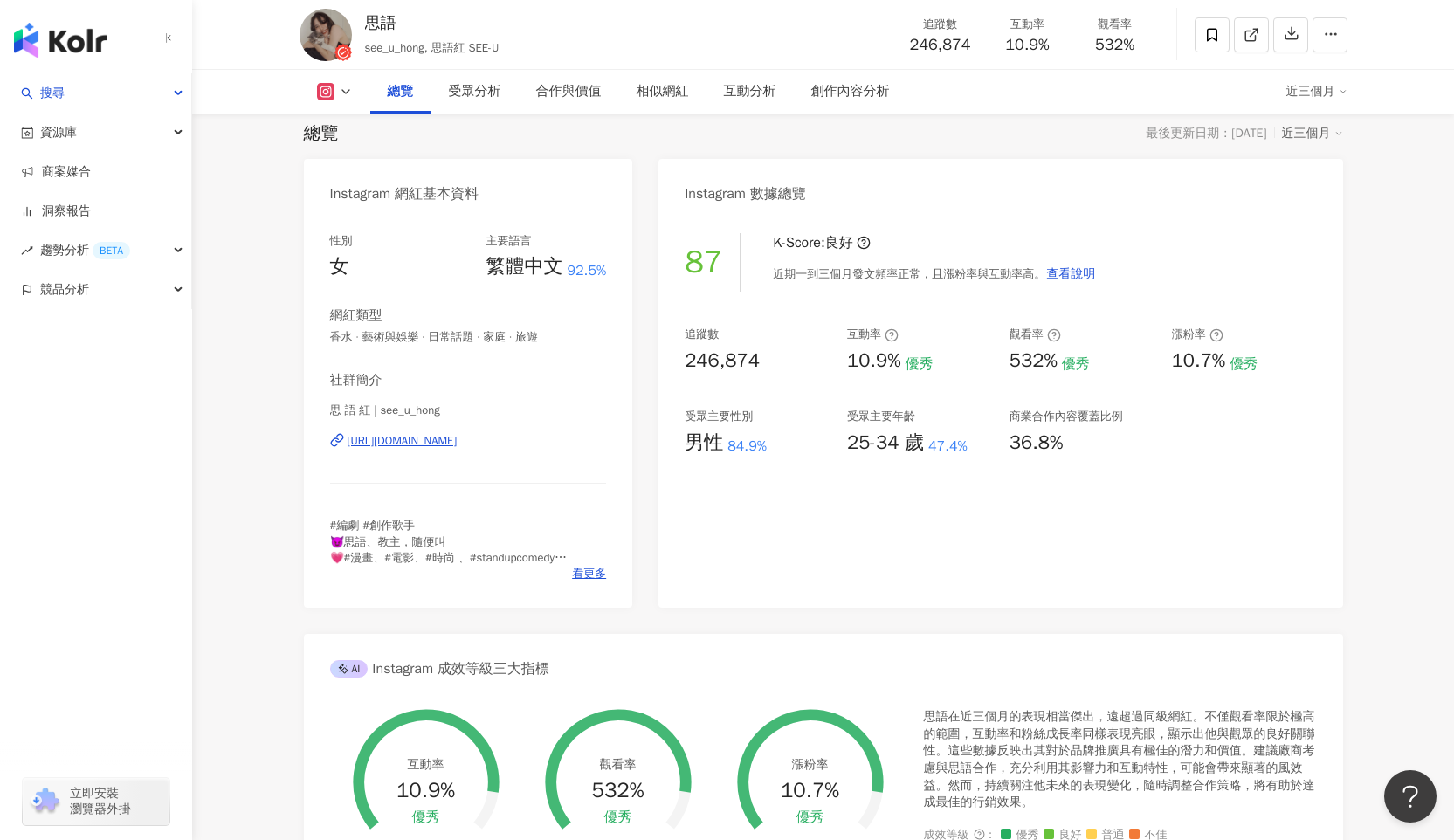 click on "87 K-Score :   良好 近期一到三個月發文頻率正常，且漲粉率與互動率高。 查看說明 追蹤數   246,874 互動率   10.9% 優秀 觀看率   532% 優秀 漲粉率   10.7% 優秀 受眾主要性別   男性 84.9% 受眾主要年齡   25-34 歲 47.4% 商業合作內容覆蓋比例   36.8%" at bounding box center [1000, 411] 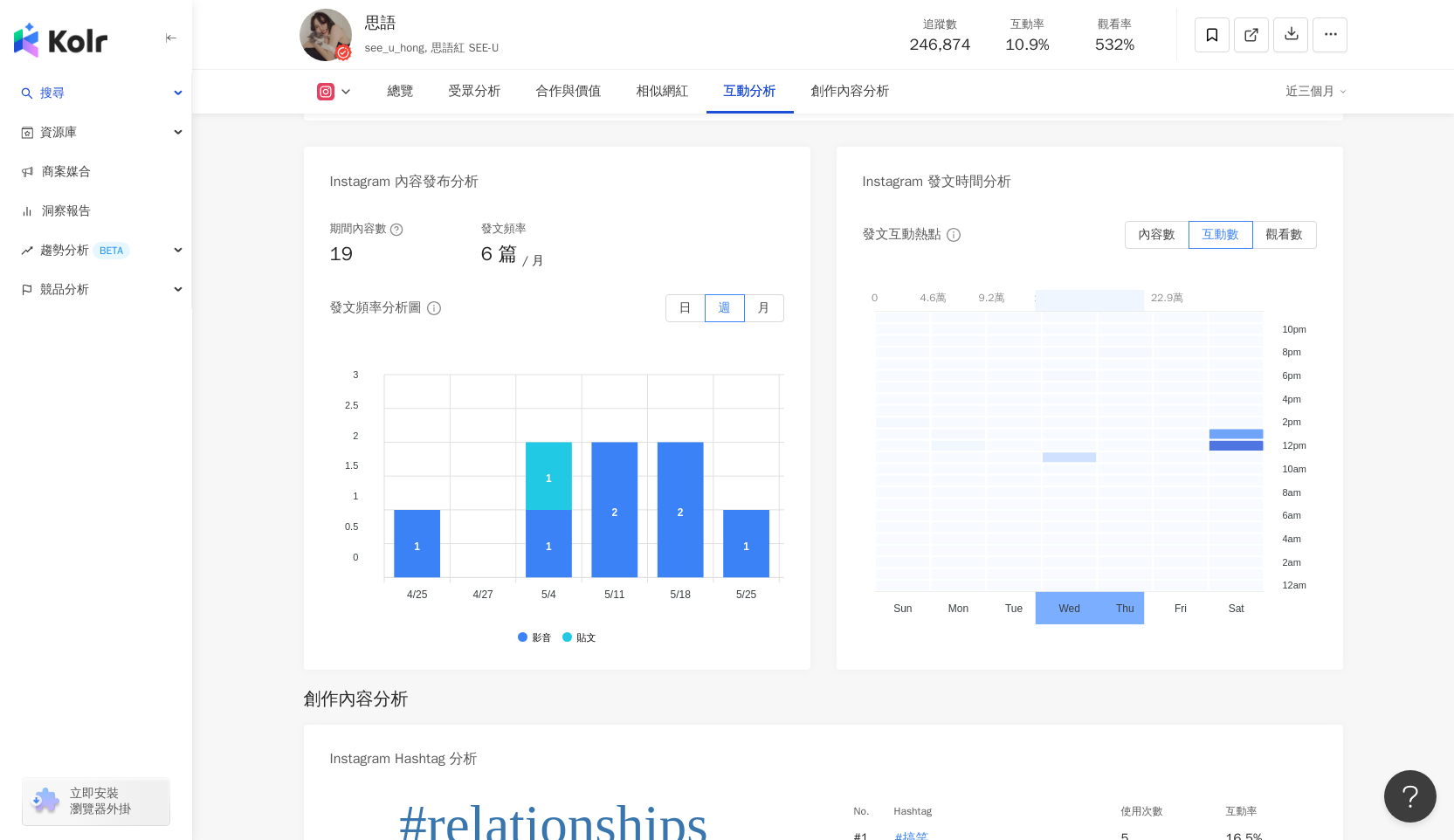 scroll, scrollTop: 4397, scrollLeft: 0, axis: vertical 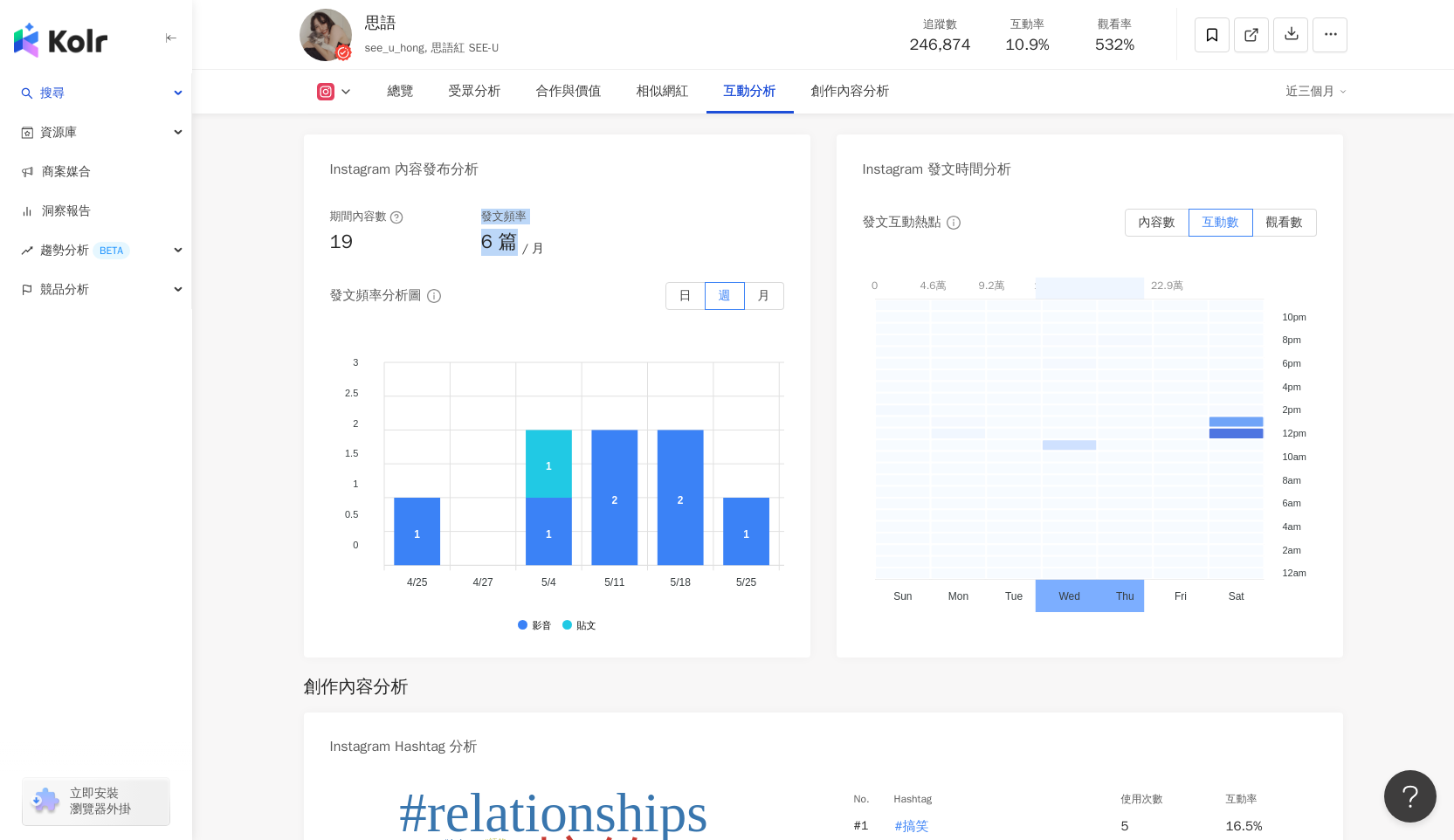 drag, startPoint x: 479, startPoint y: 244, endPoint x: 517, endPoint y: 245, distance: 38.013156 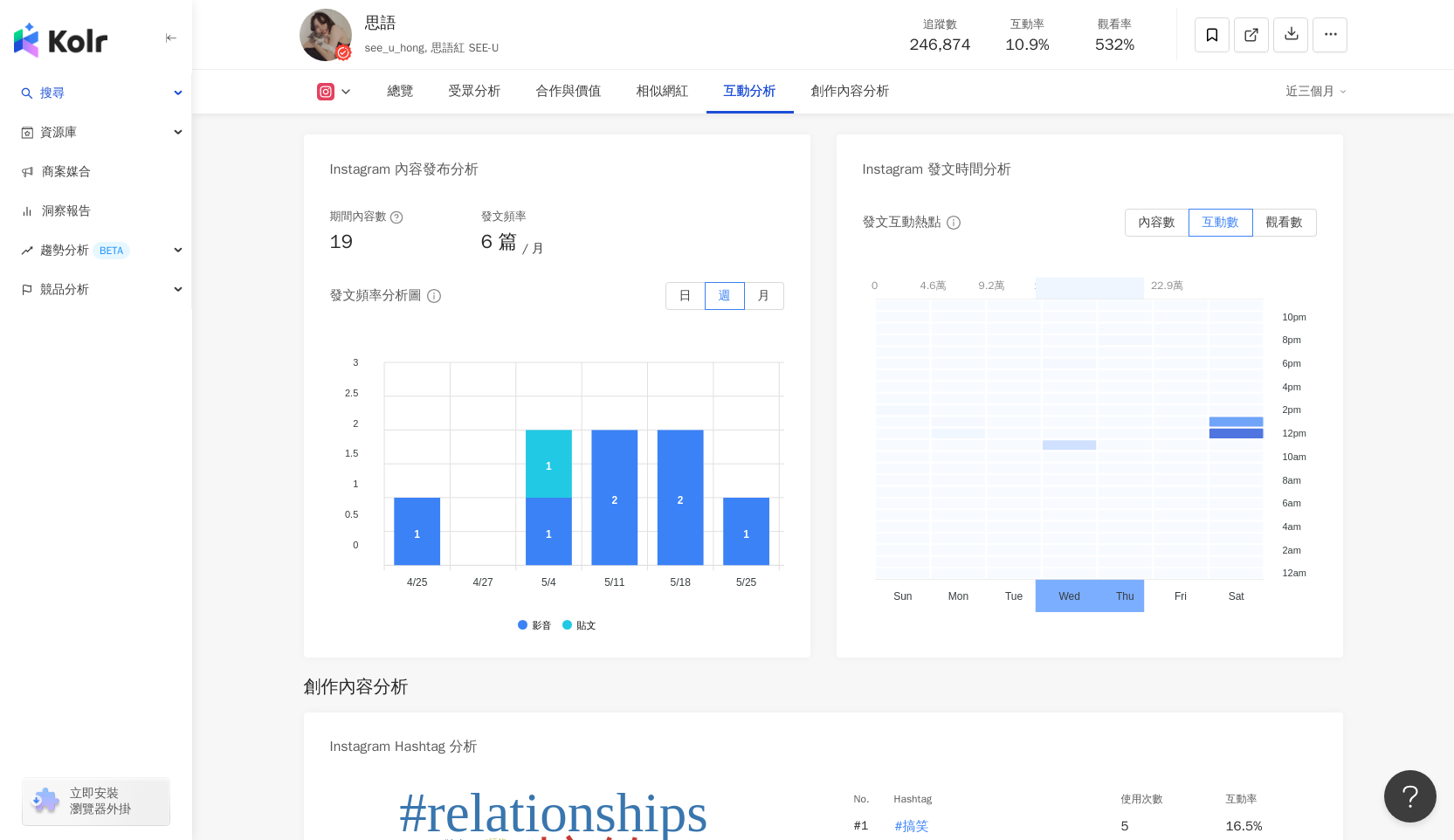 click on "期間內容數   19 發文頻率   6 篇 月  發文頻率分析圖 日 週 月 3 3 2.5 2.5 2 2 1.5 1.5 1 1 0.5 0.5 0 0 1 1 2 2 1 1 1 1 2 2 1 1 1 1 1 4/25 4/25 1 1 2 2 1 1 1 1 2 2 1 1 1 1 1 4/25 4/25 4/27 4/27 5/4 5/4 5/11 5/11 5/18 5/18 5/25 5/25 6/1 6/1 6/8 6/8 6/15 6/15 6/22 6/22 6/29 6/29 7/6 7/6 7/13 7/13 7/20 7/20   影音     貼文" at bounding box center [557, 420] 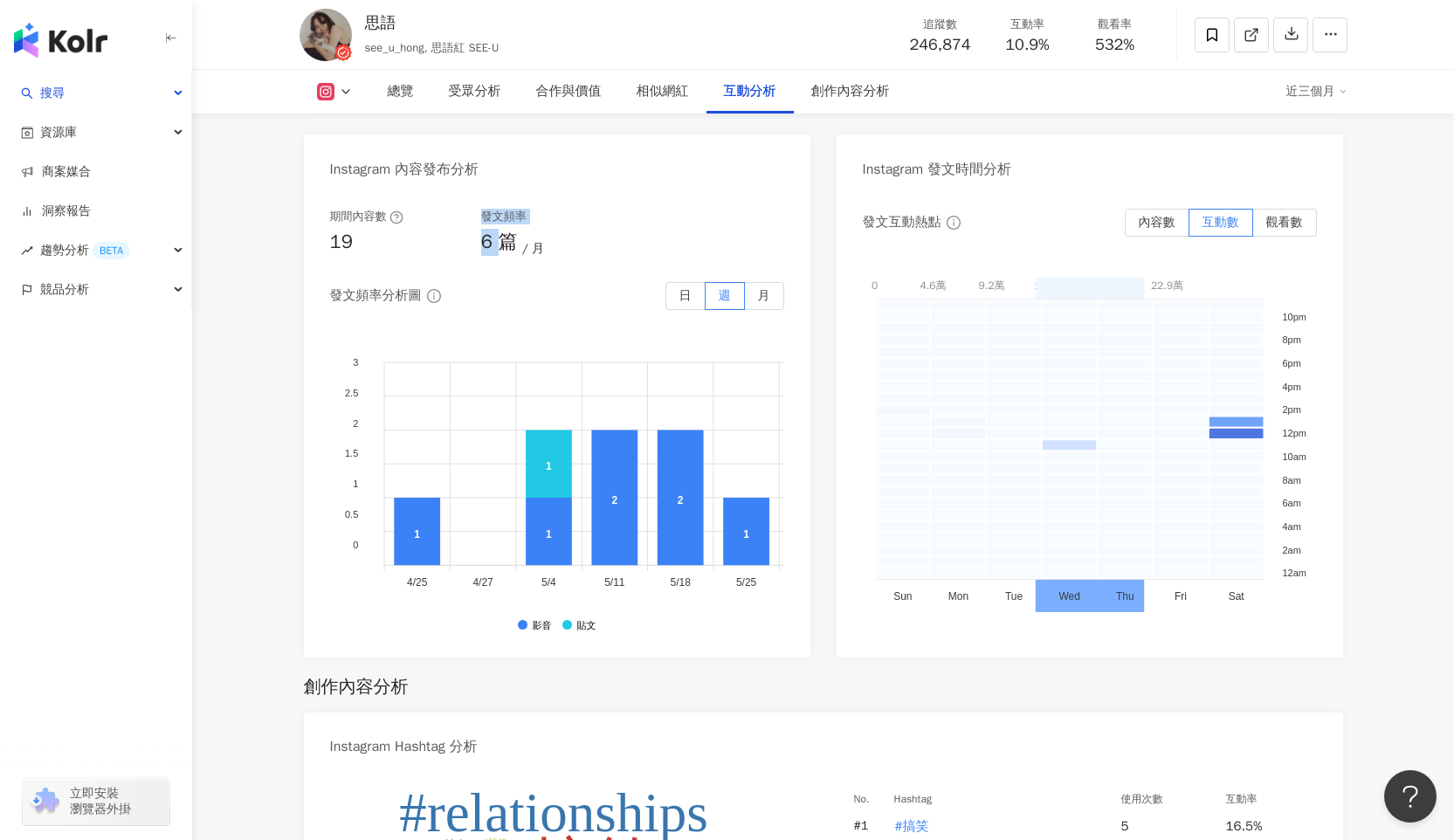 drag, startPoint x: 479, startPoint y: 241, endPoint x: 497, endPoint y: 243, distance: 18.11077 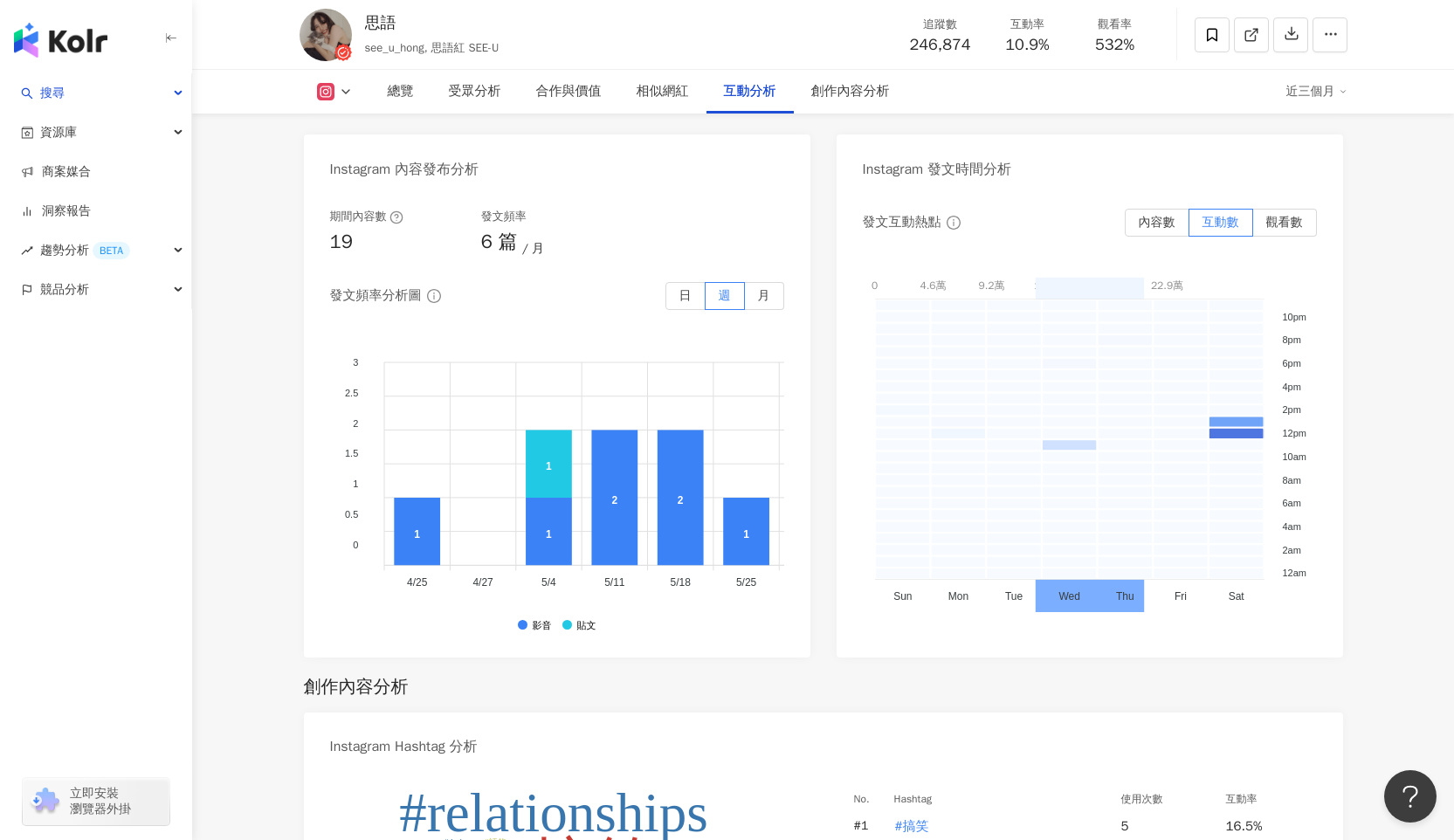 click on "發文頻率分析圖 日 週 月" at bounding box center (557, 296) 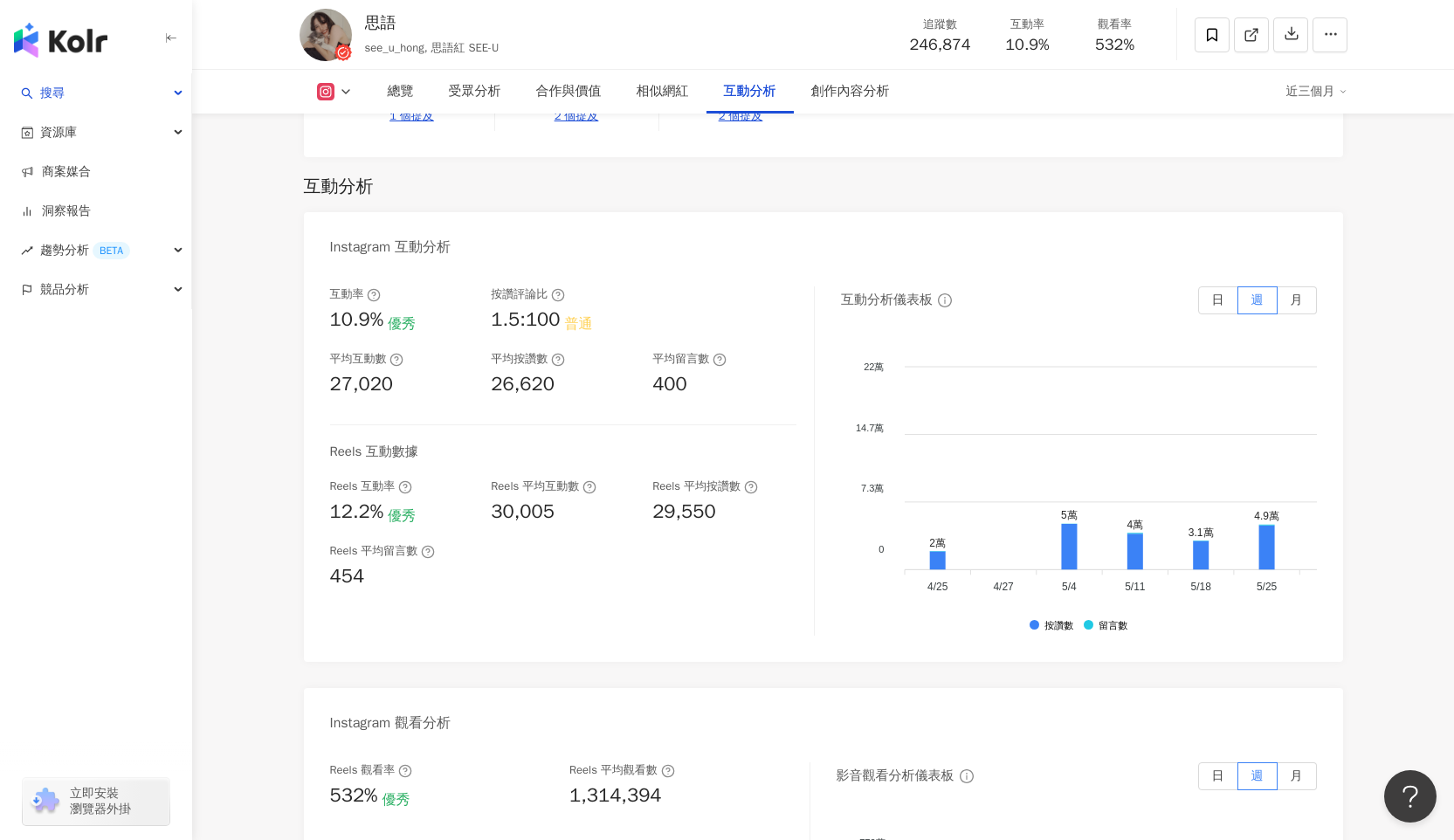 scroll, scrollTop: 3366, scrollLeft: 0, axis: vertical 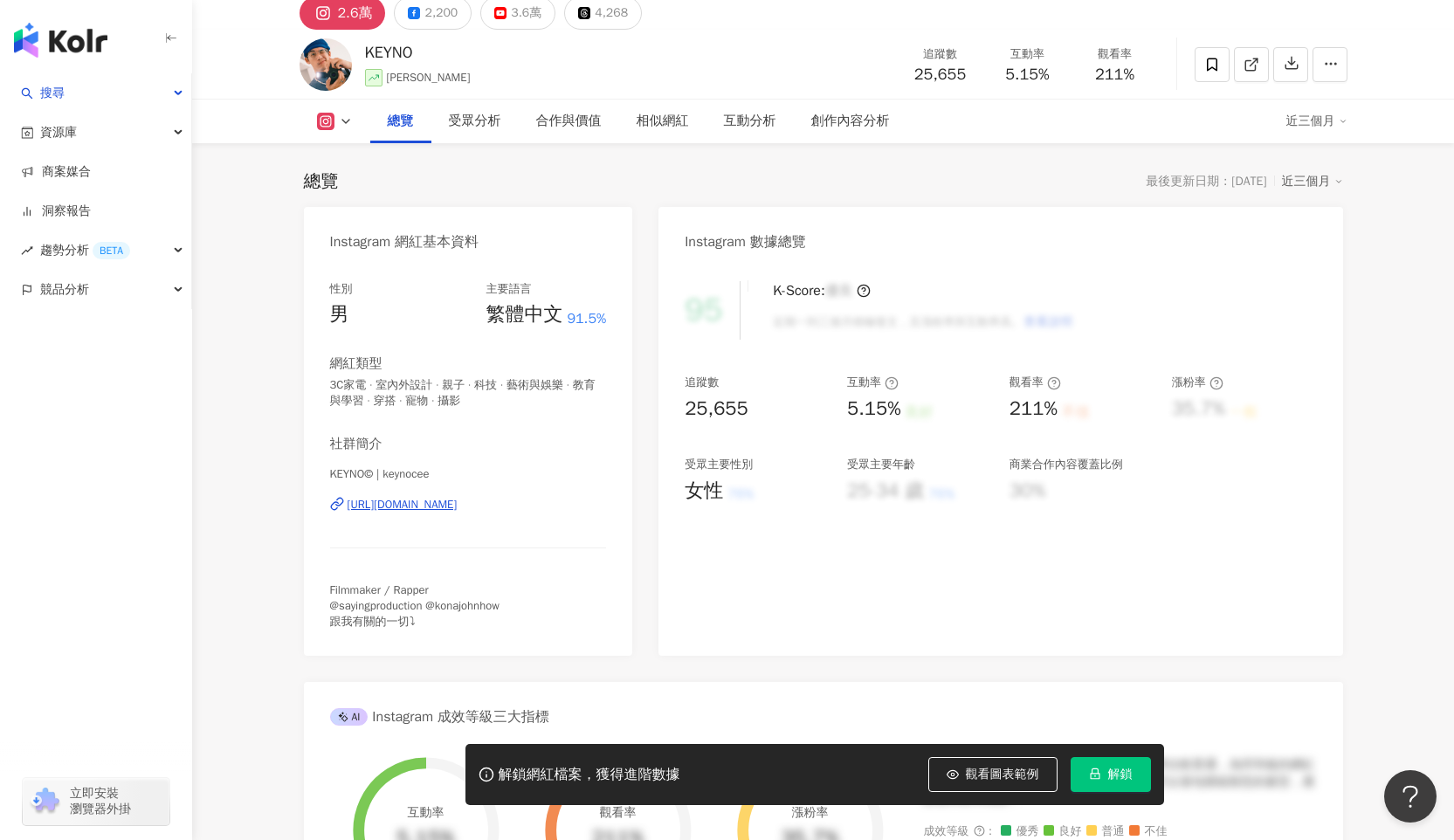 click on "解鎖" at bounding box center (1120, 775) 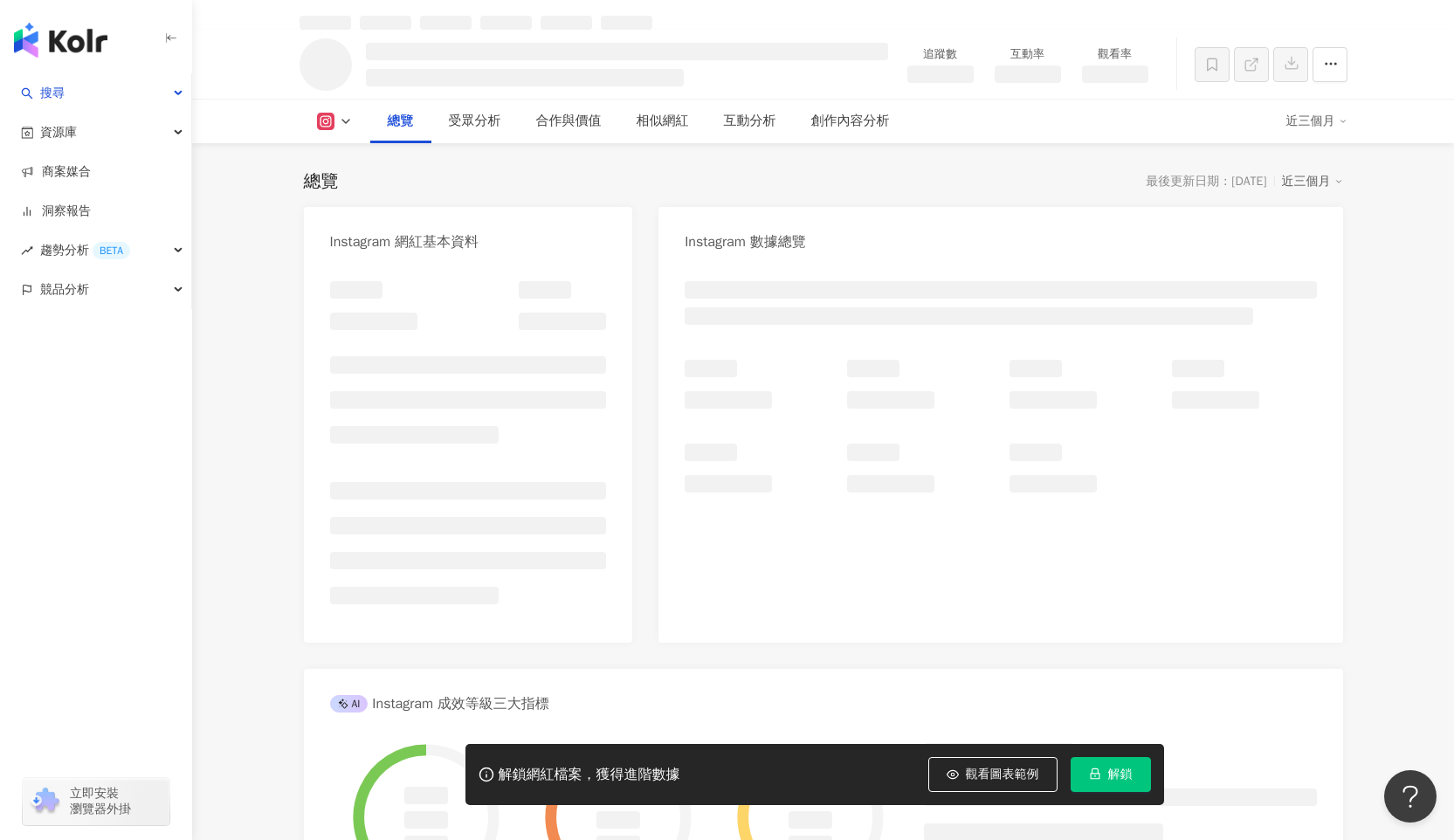 scroll, scrollTop: 120, scrollLeft: 0, axis: vertical 